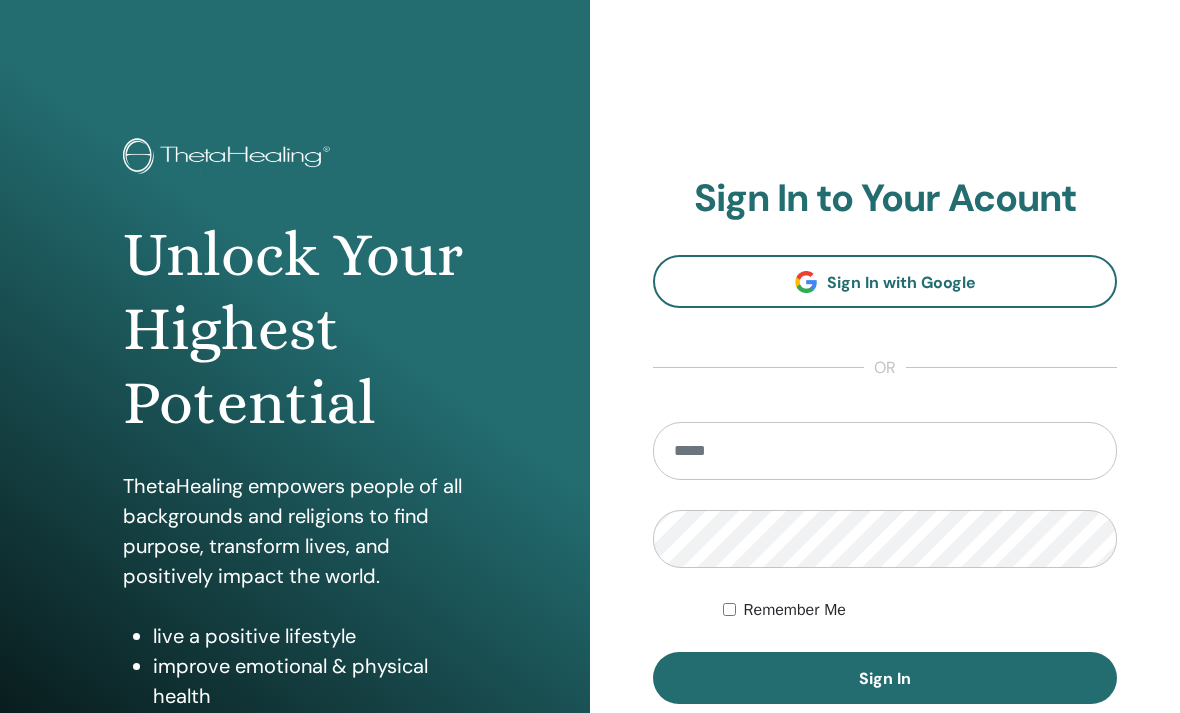 scroll, scrollTop: 274, scrollLeft: 0, axis: vertical 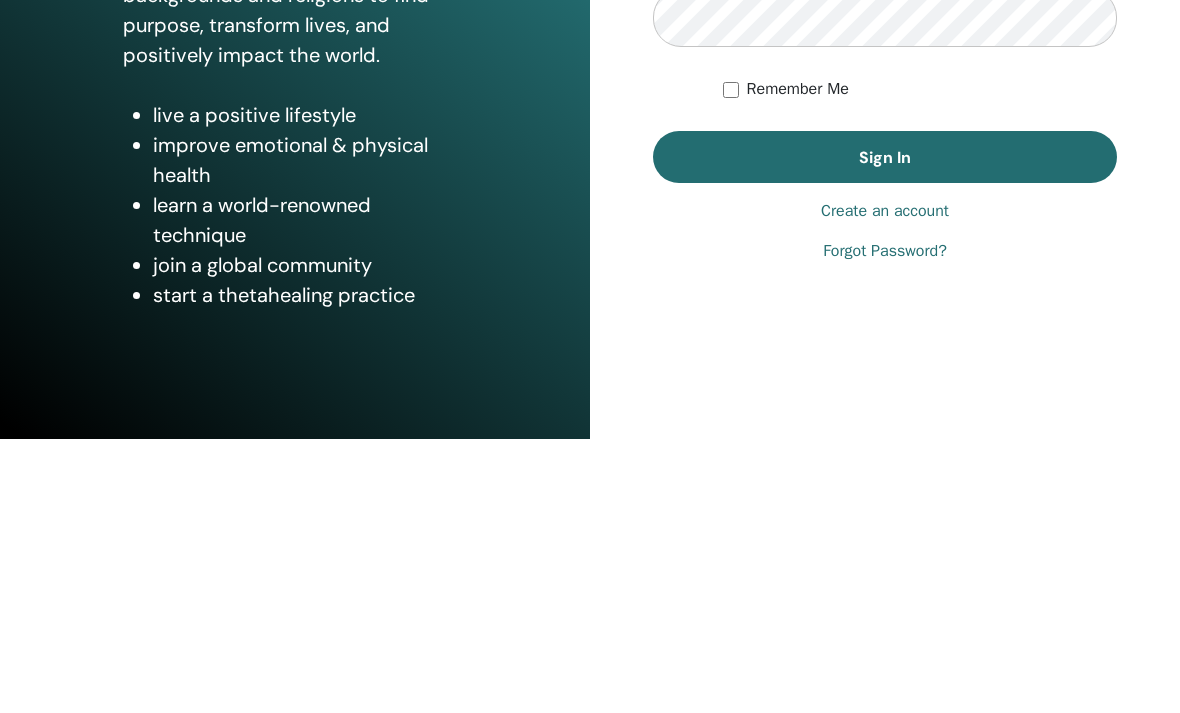 type on "**********" 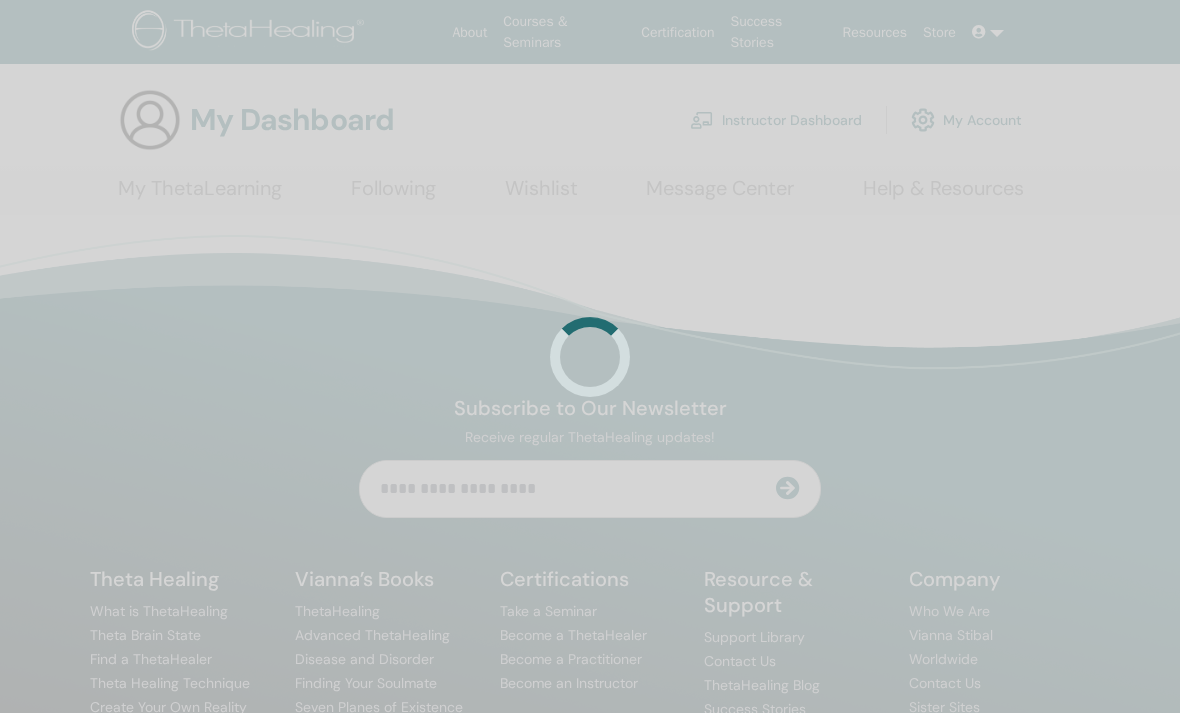 scroll, scrollTop: 0, scrollLeft: 0, axis: both 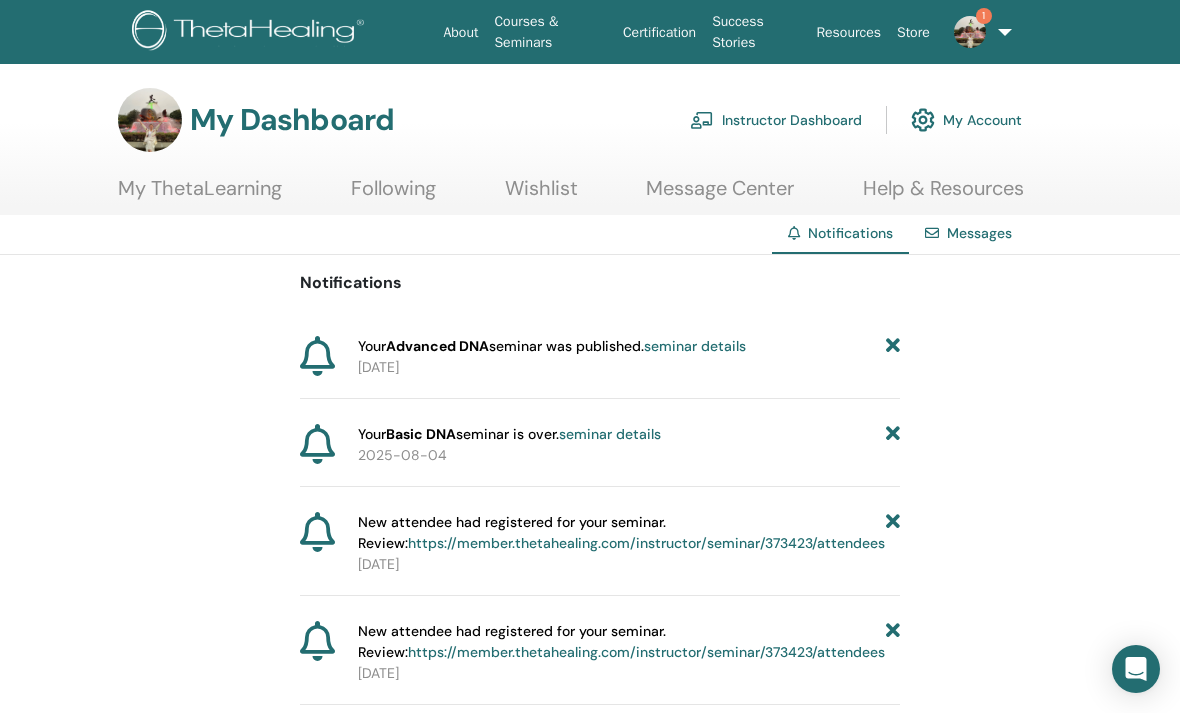 click at bounding box center (970, 32) 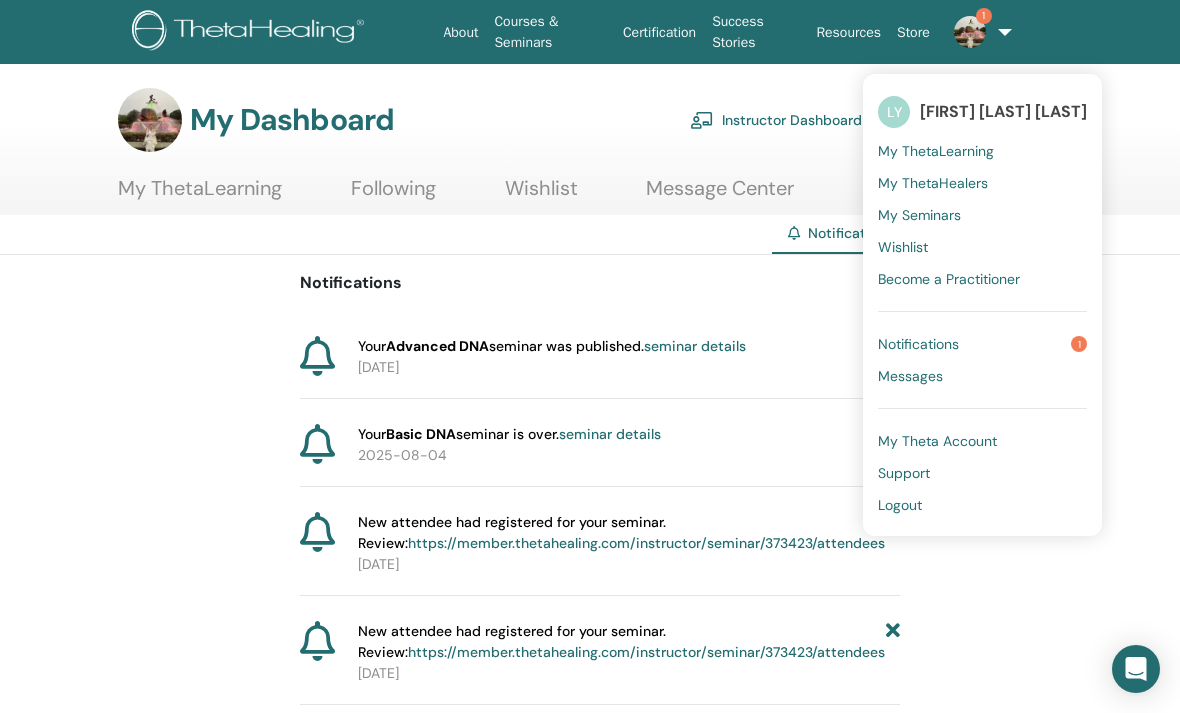 click on "Notifications 1" at bounding box center [982, 344] 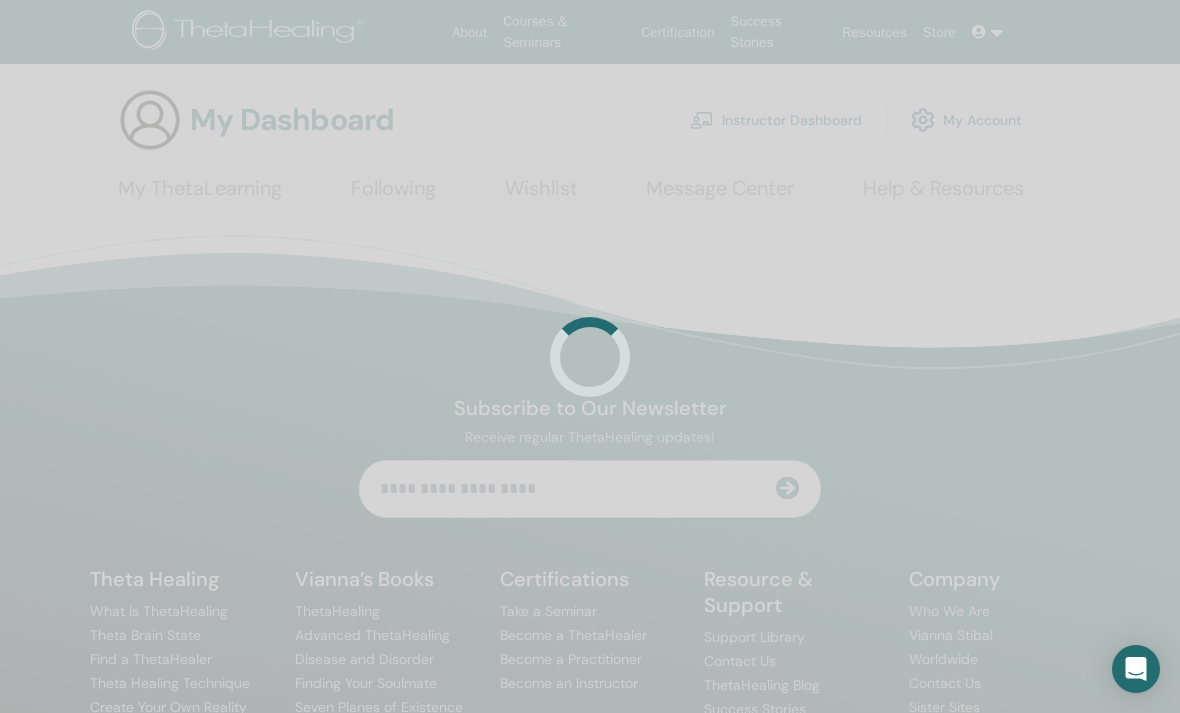 scroll, scrollTop: 0, scrollLeft: 0, axis: both 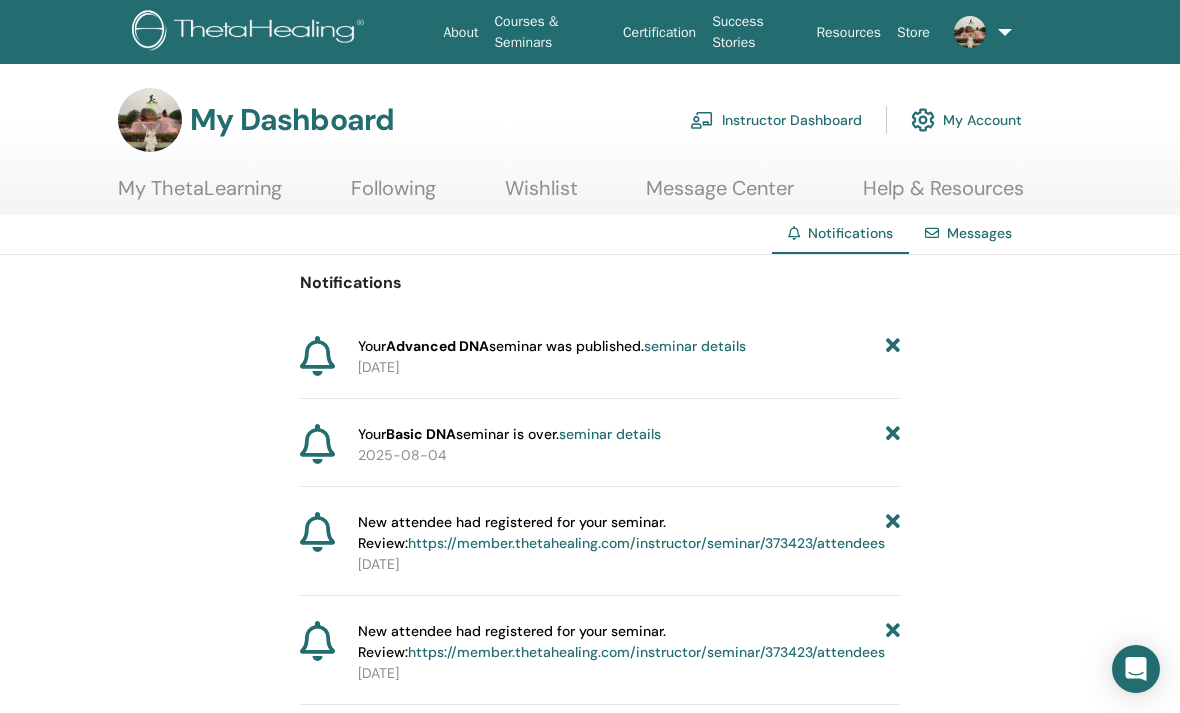 click on "My ThetaLearning" at bounding box center [200, 195] 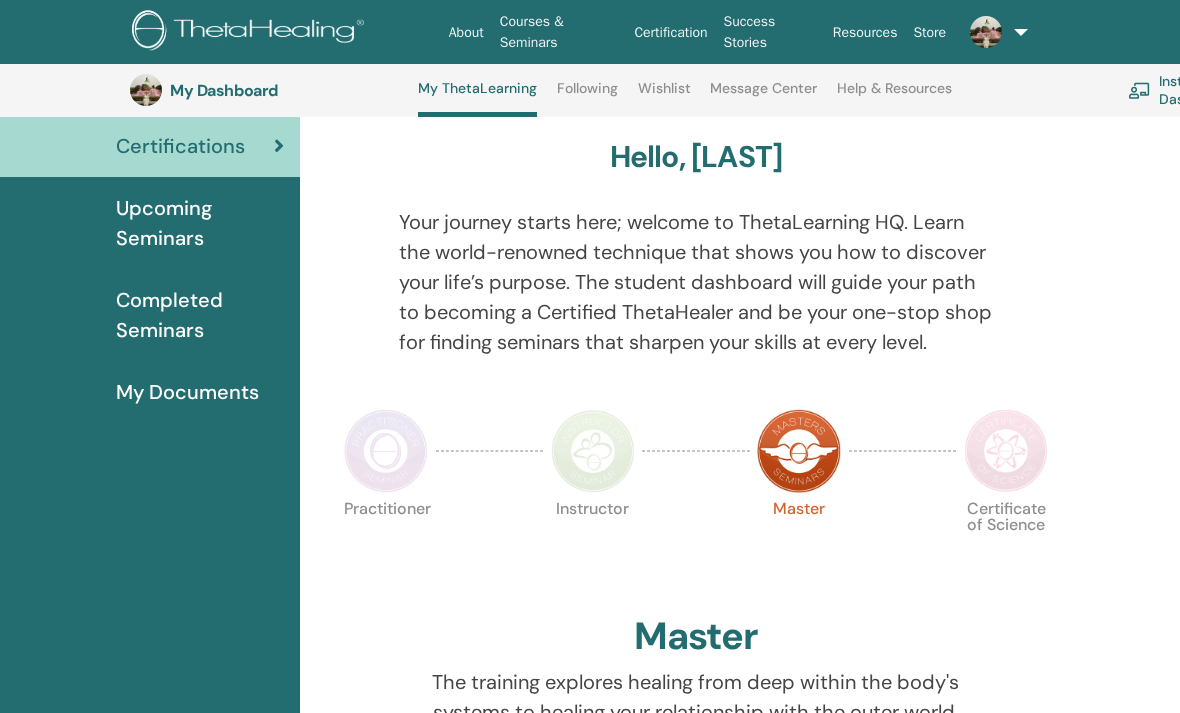 scroll, scrollTop: 54, scrollLeft: 0, axis: vertical 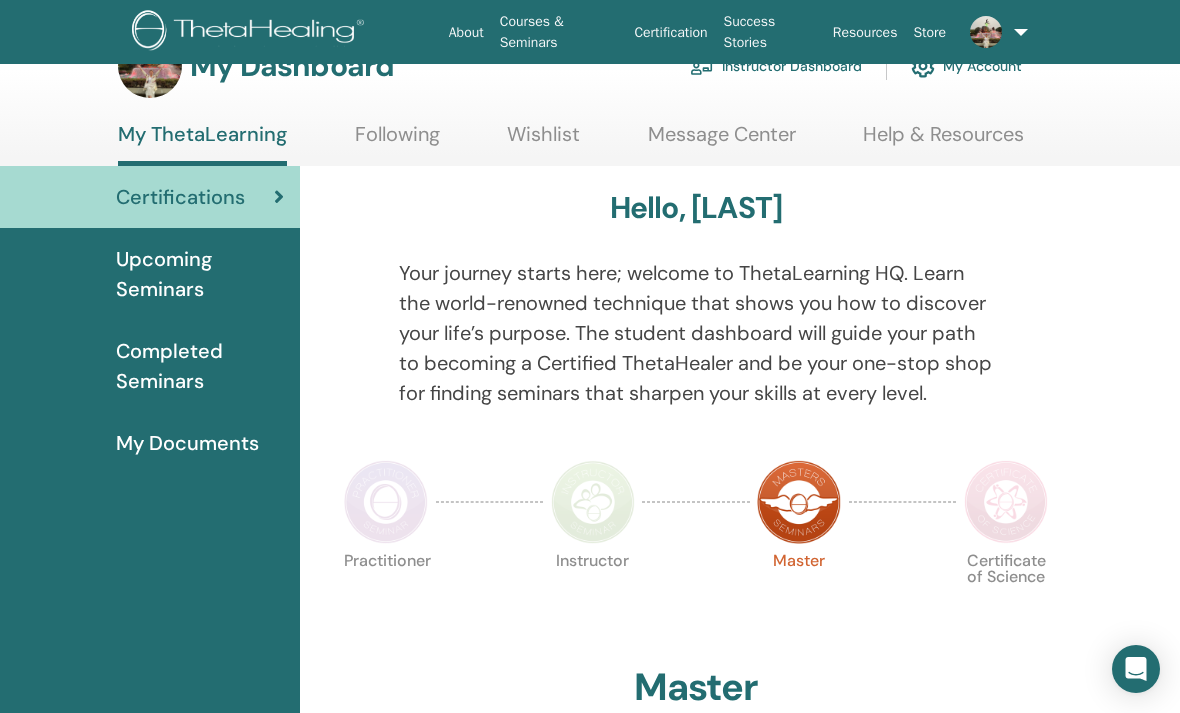 click on "Certifications" at bounding box center (150, 197) 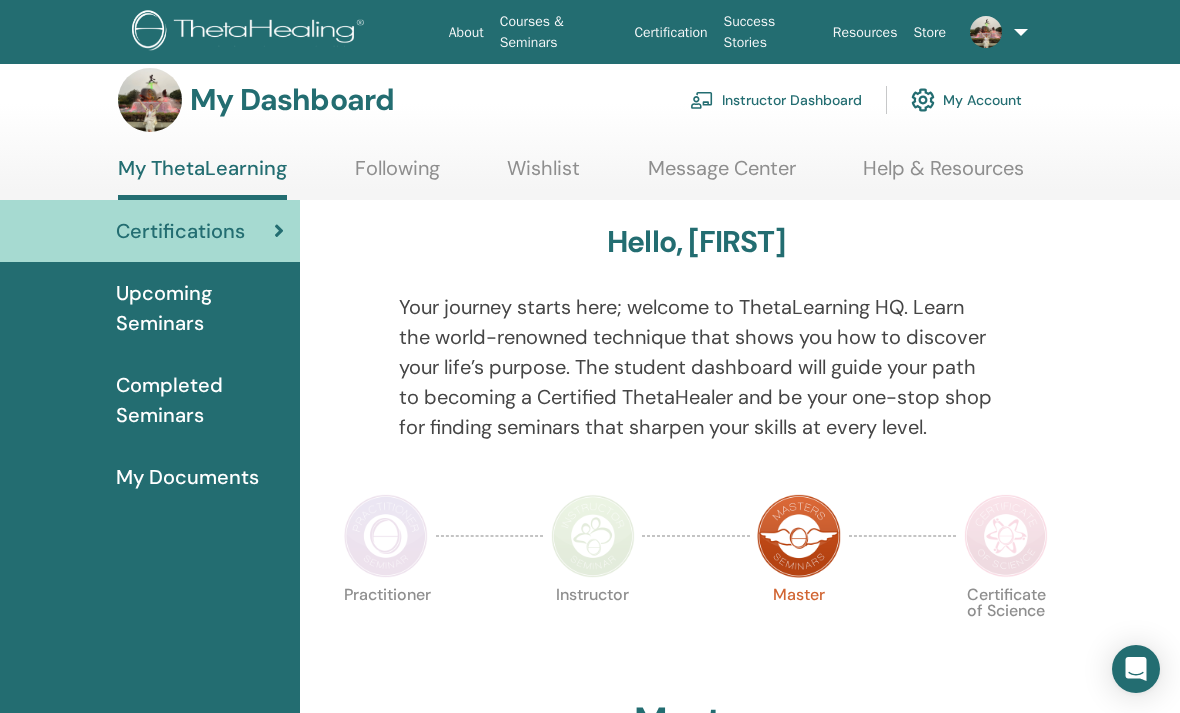 scroll, scrollTop: 22, scrollLeft: 0, axis: vertical 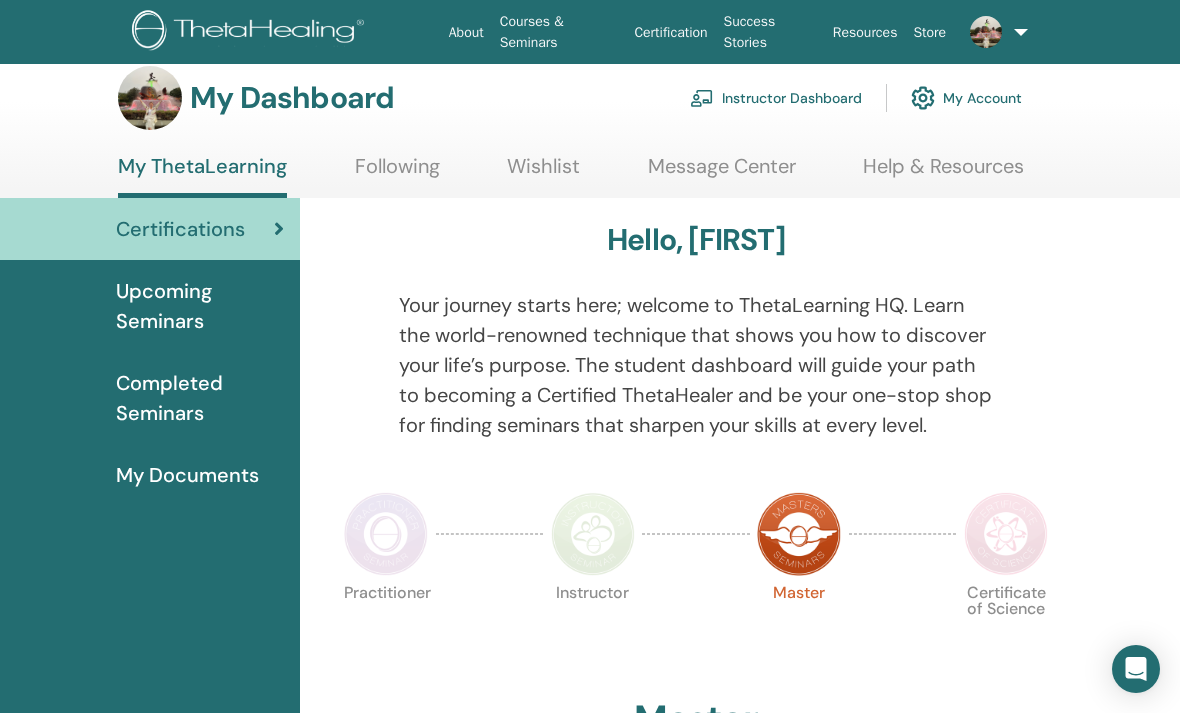 click on "Instructor Dashboard" at bounding box center (776, 98) 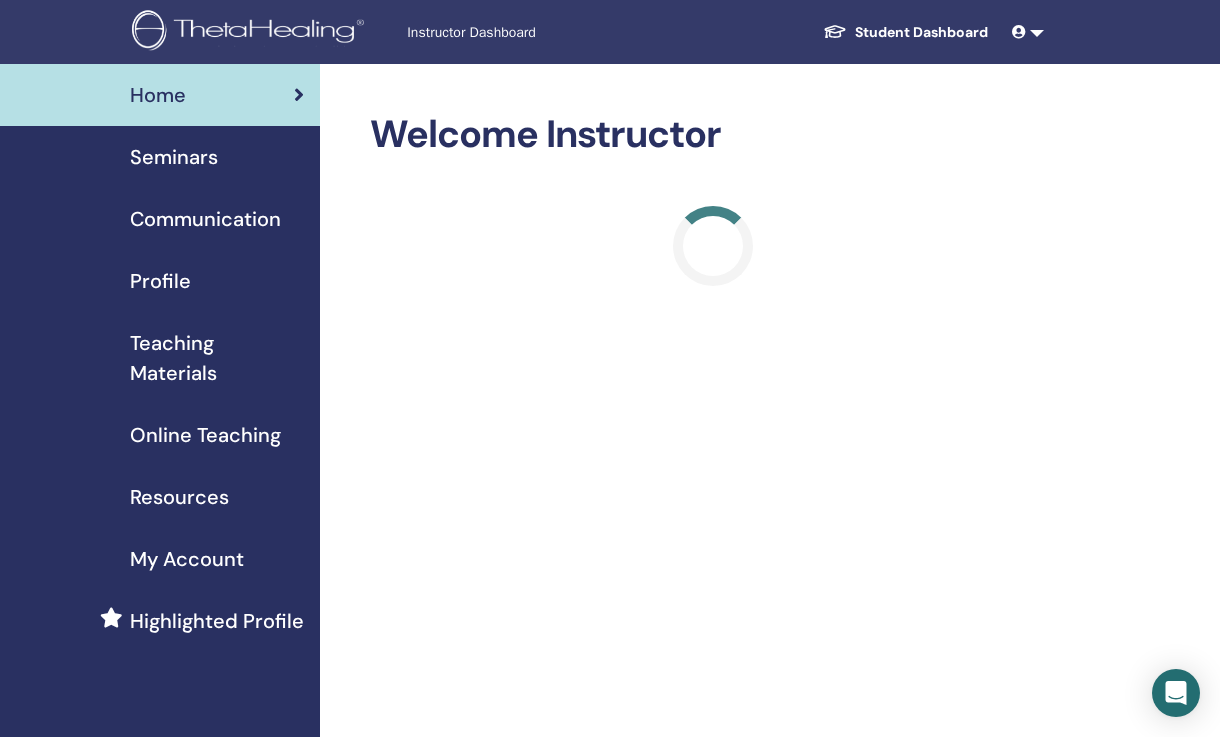 scroll, scrollTop: 0, scrollLeft: 0, axis: both 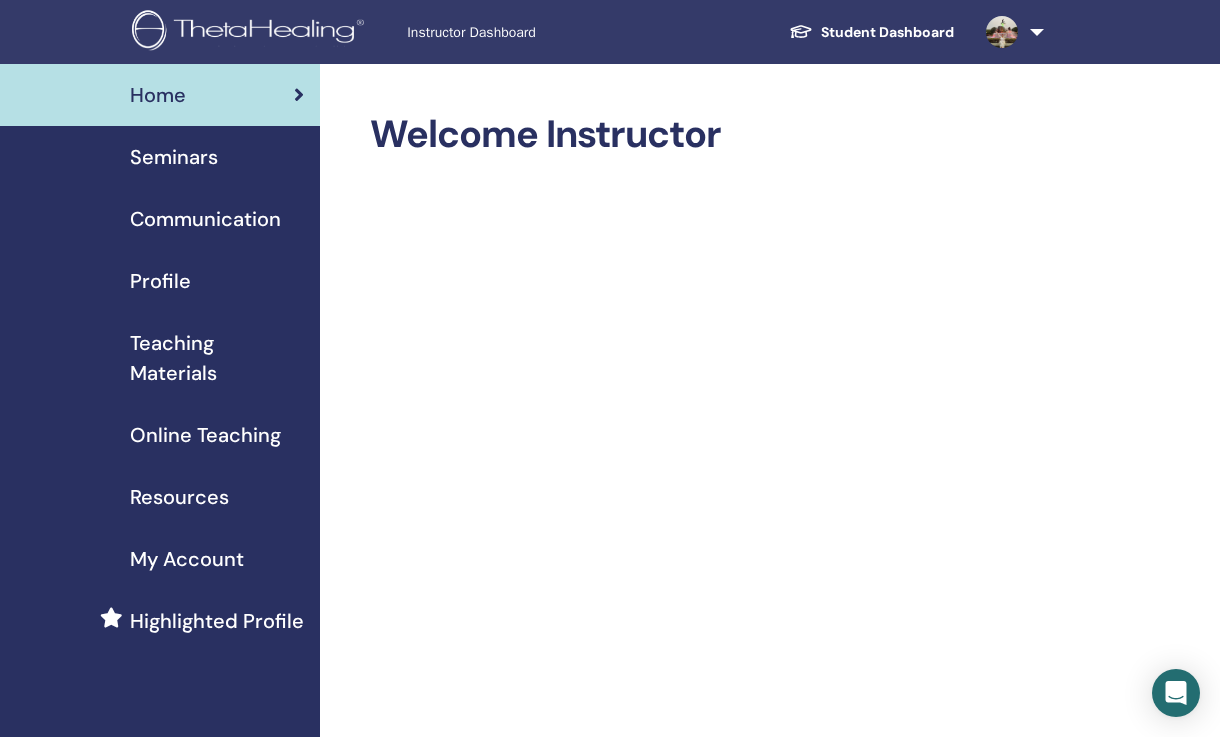 click on "Seminars" at bounding box center (160, 157) 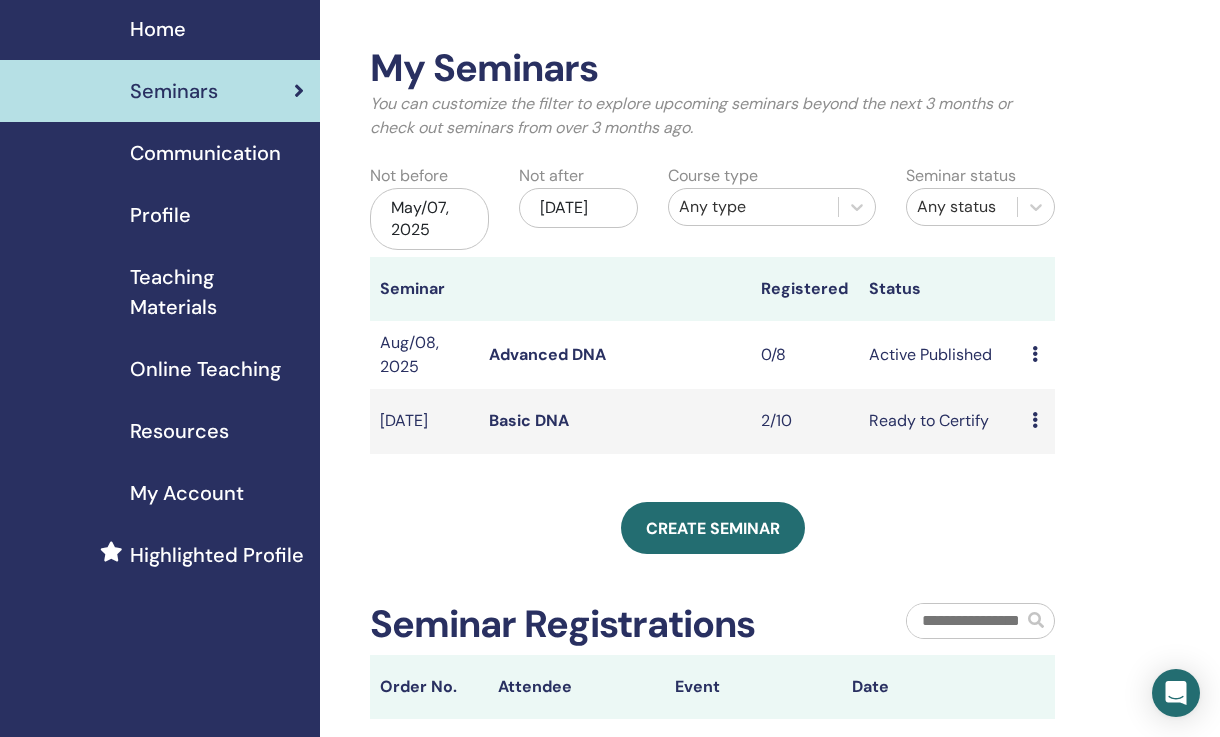 scroll, scrollTop: 83, scrollLeft: 0, axis: vertical 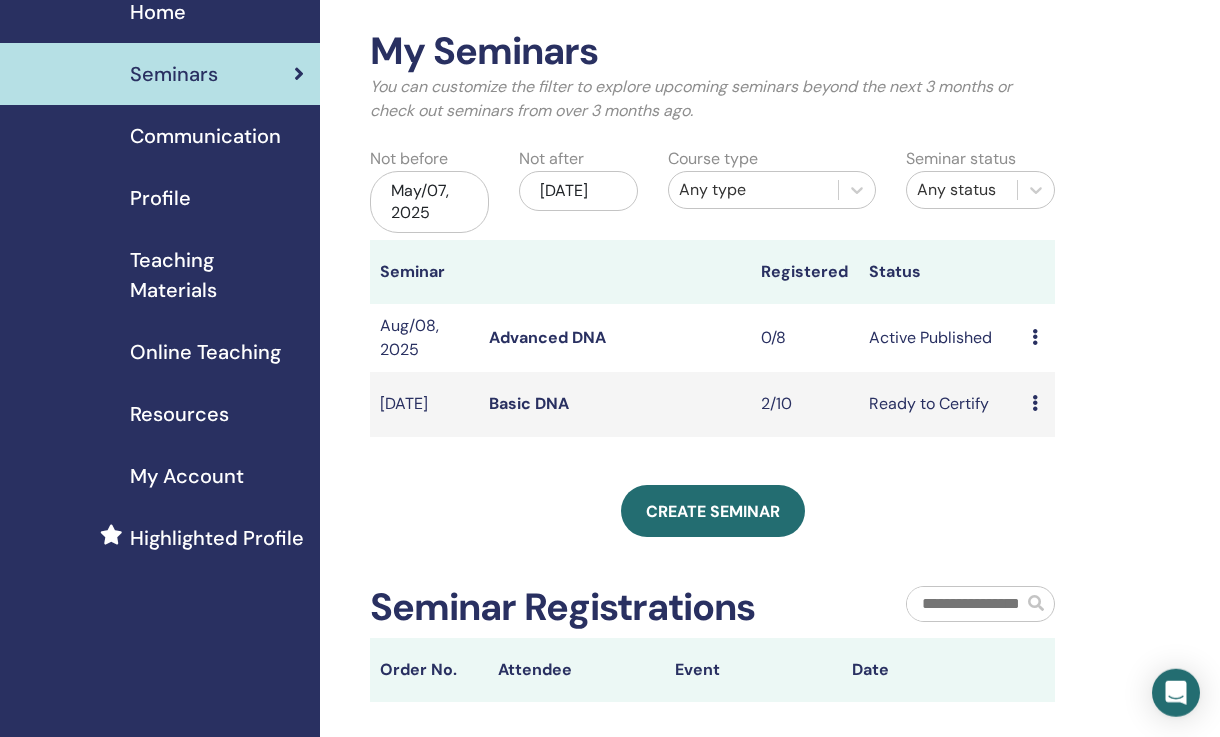 click at bounding box center [1035, 337] 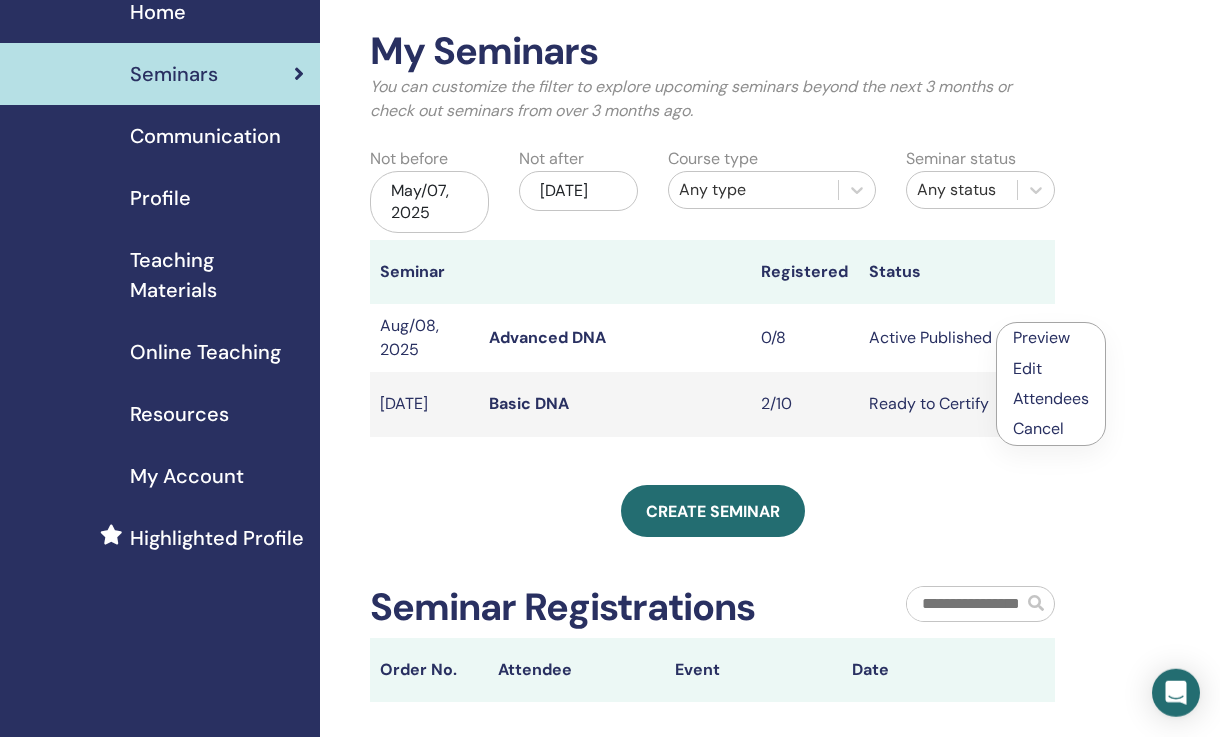 click on "My Seminars You can customize the filter to explore upcoming seminars beyond the next 3 months or check out seminars from over 3 months ago. Not before May/07, 2025 Not after Nov/07, 2025 Course type Any type Seminar status Any status Seminar Registered Status Aug/08, 2025 Advanced DNA 0/8 Active Published Preview Edit Attendees Cancel Aug/01, 2025 Basic DNA 2/10 Ready to Certify Preview Edit Attendees Cancel Create seminar Seminar Registrations Order No. Attendee Event Date" at bounding box center [777, 481] 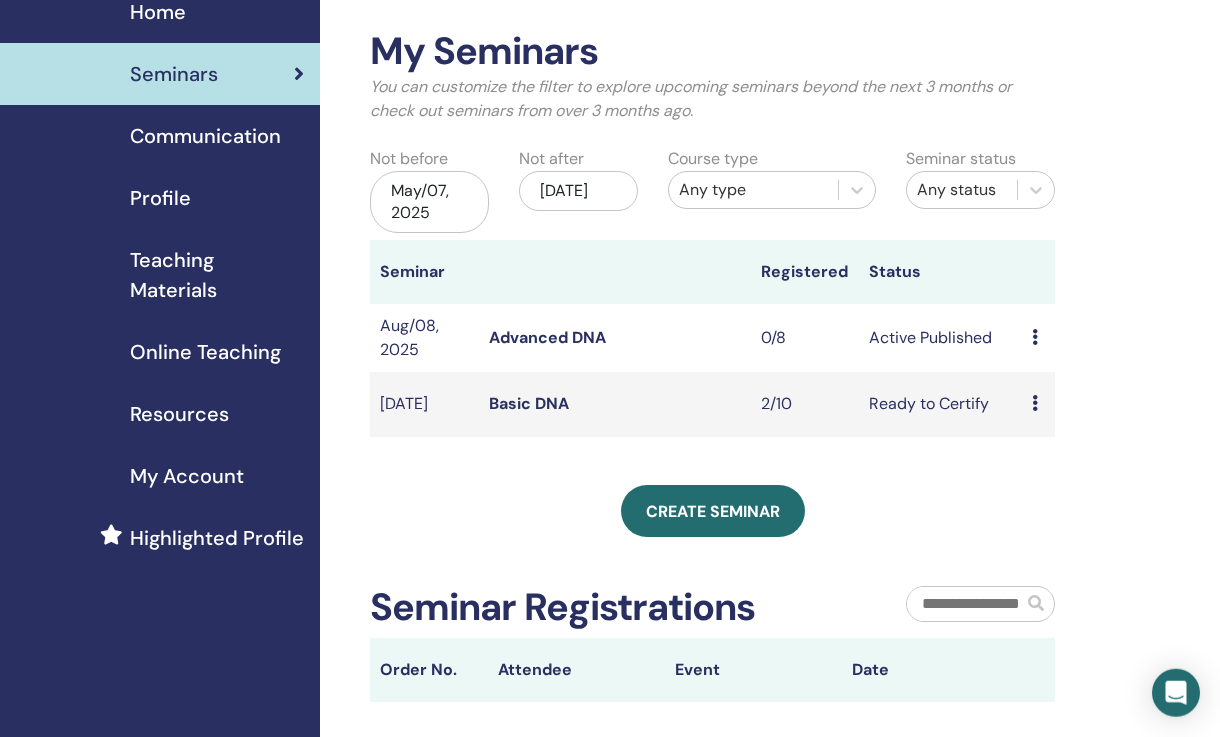 click on "Resources" at bounding box center (179, 414) 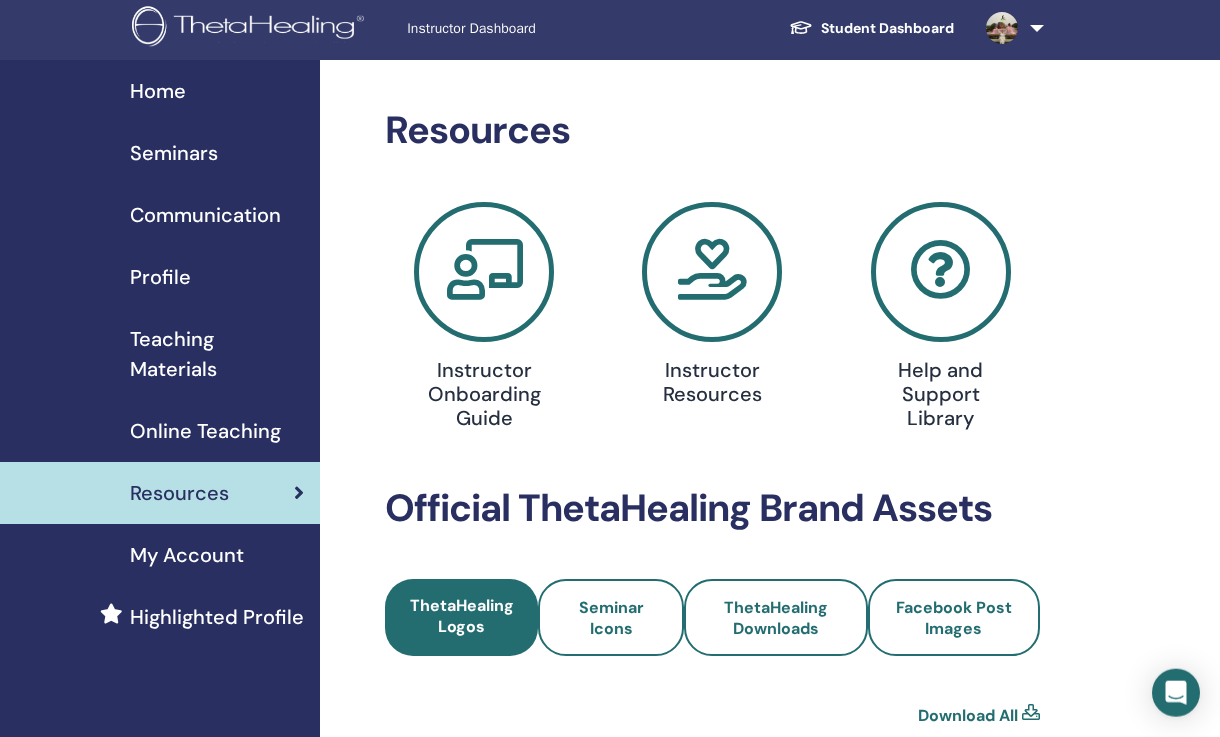 scroll, scrollTop: 0, scrollLeft: 0, axis: both 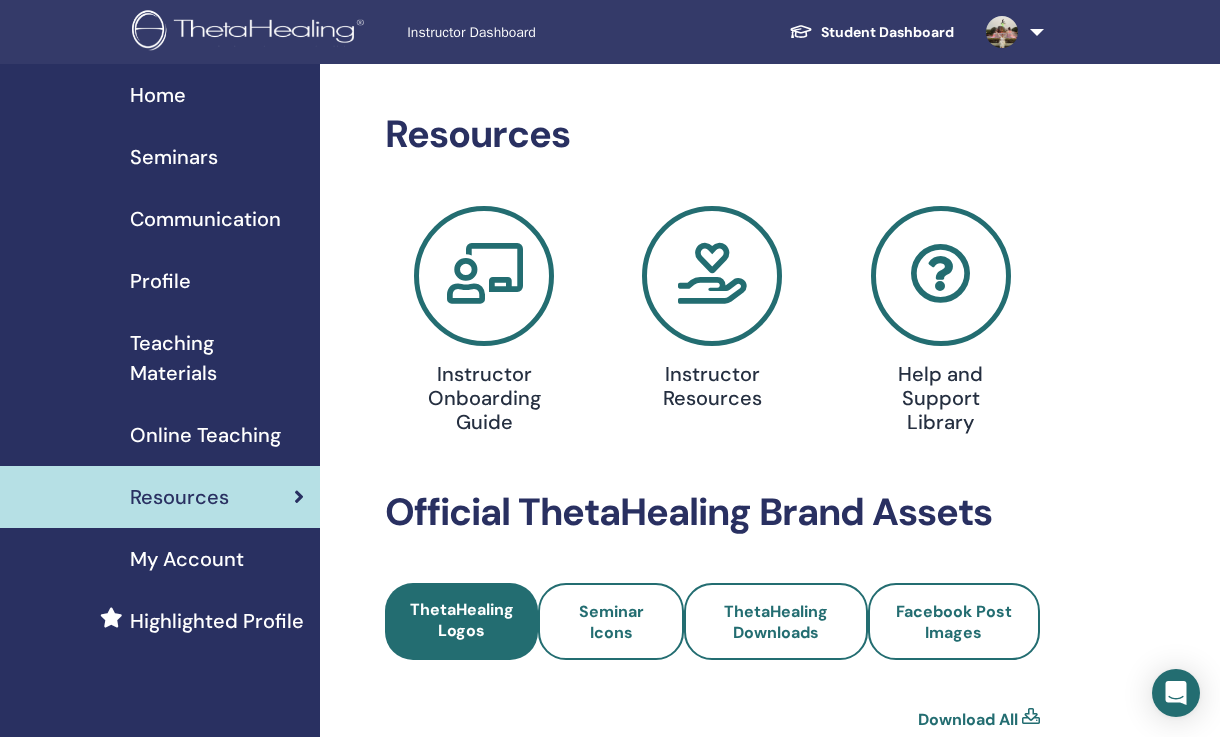 click on "Communication" at bounding box center [205, 219] 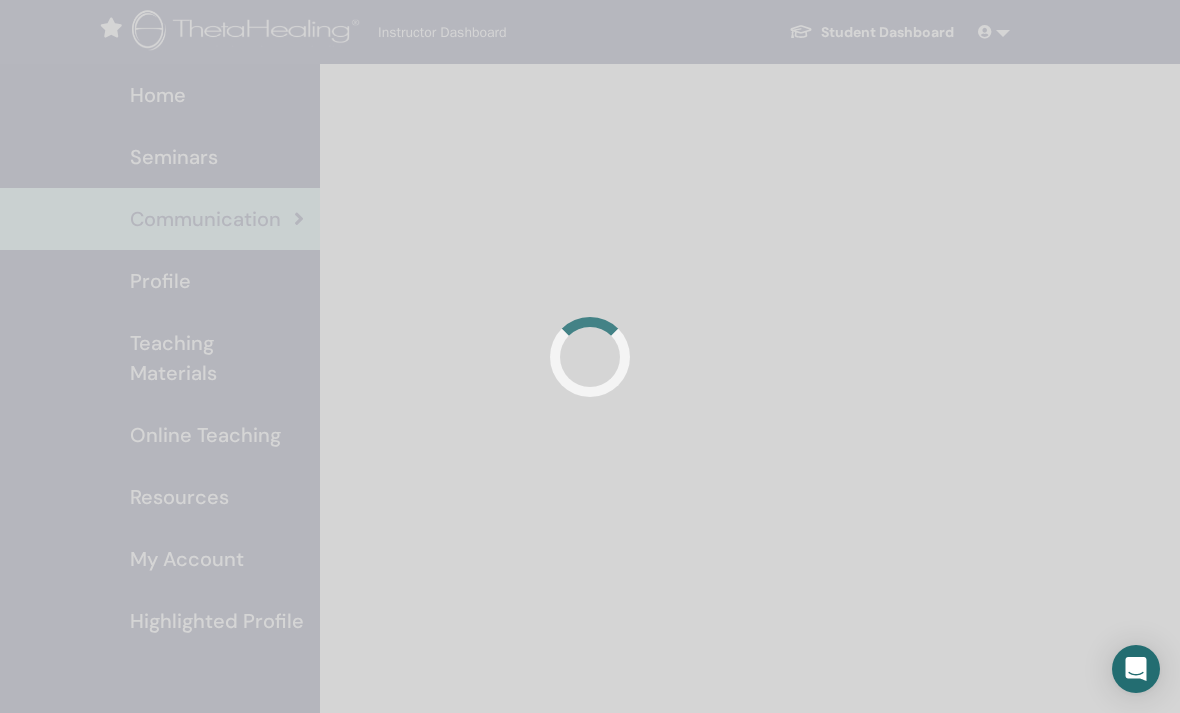 scroll, scrollTop: 0, scrollLeft: 0, axis: both 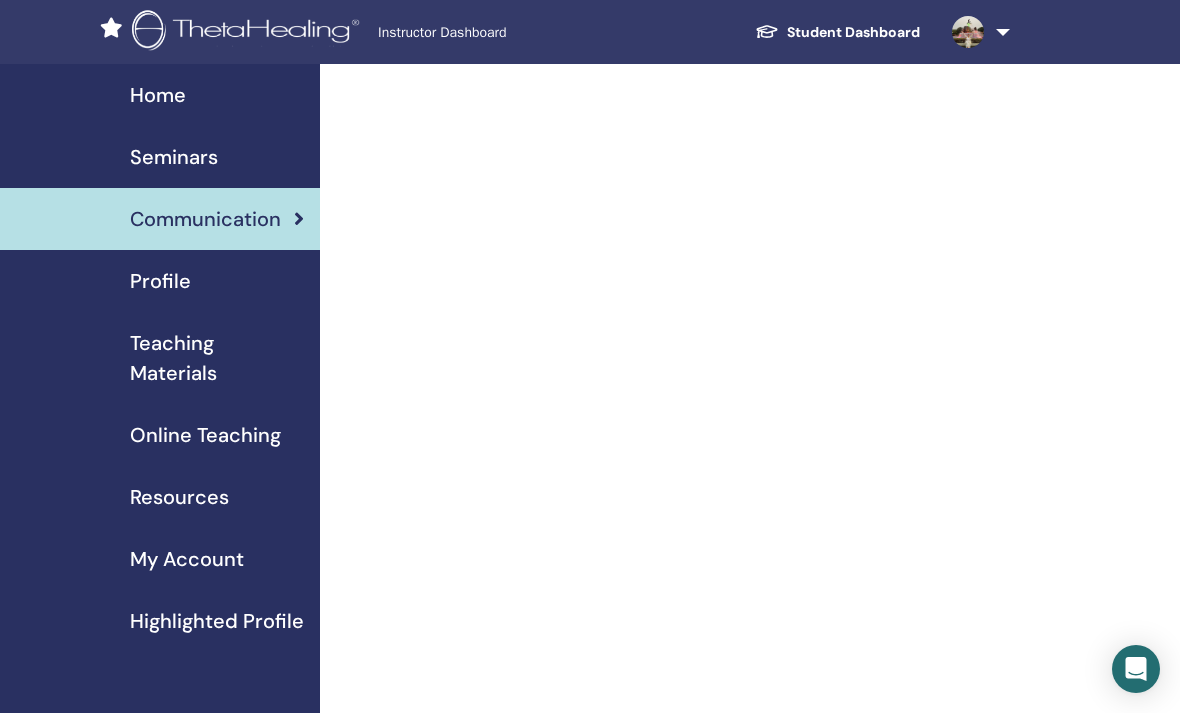 click on "Seminars" at bounding box center (160, 157) 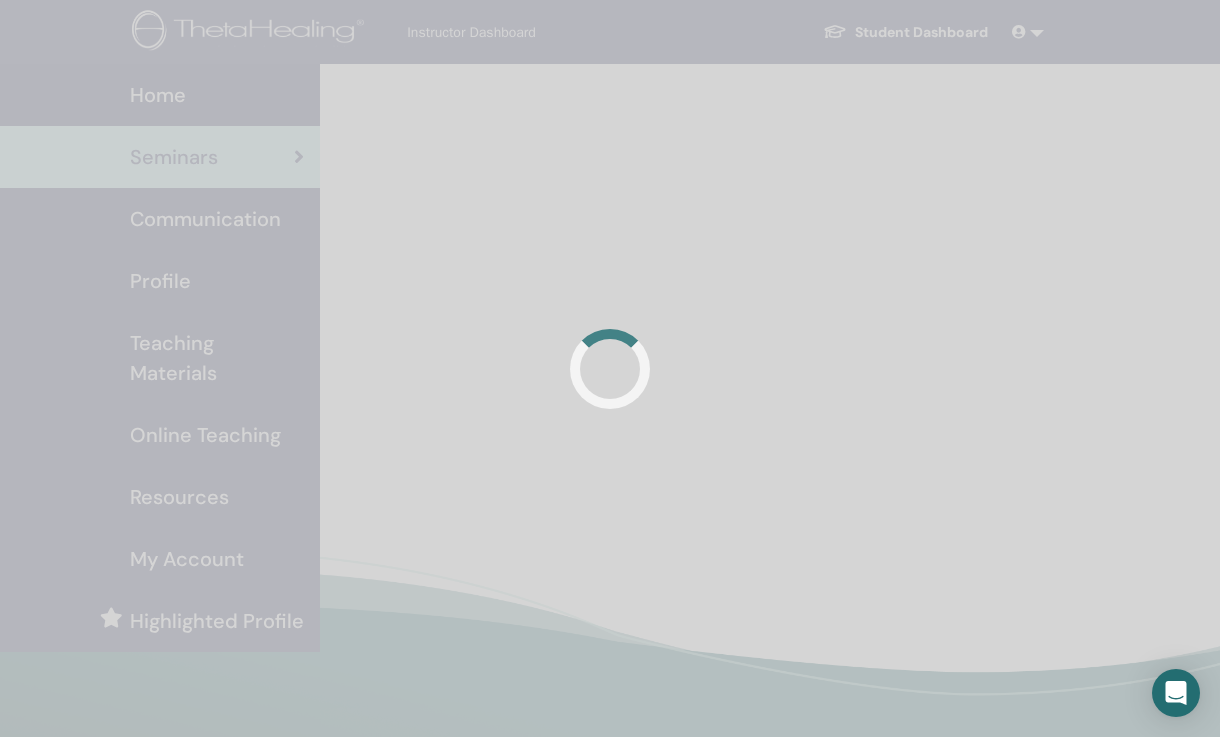 scroll, scrollTop: 0, scrollLeft: 0, axis: both 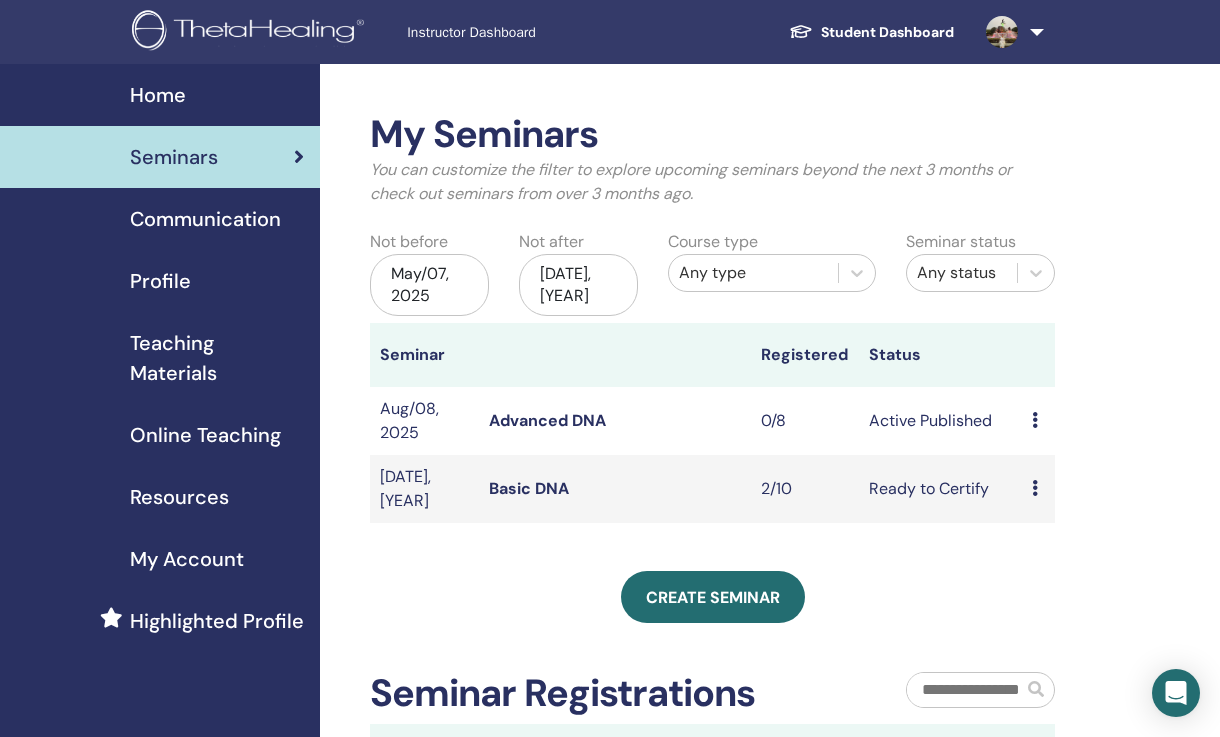 click on "Active Published" at bounding box center (940, 421) 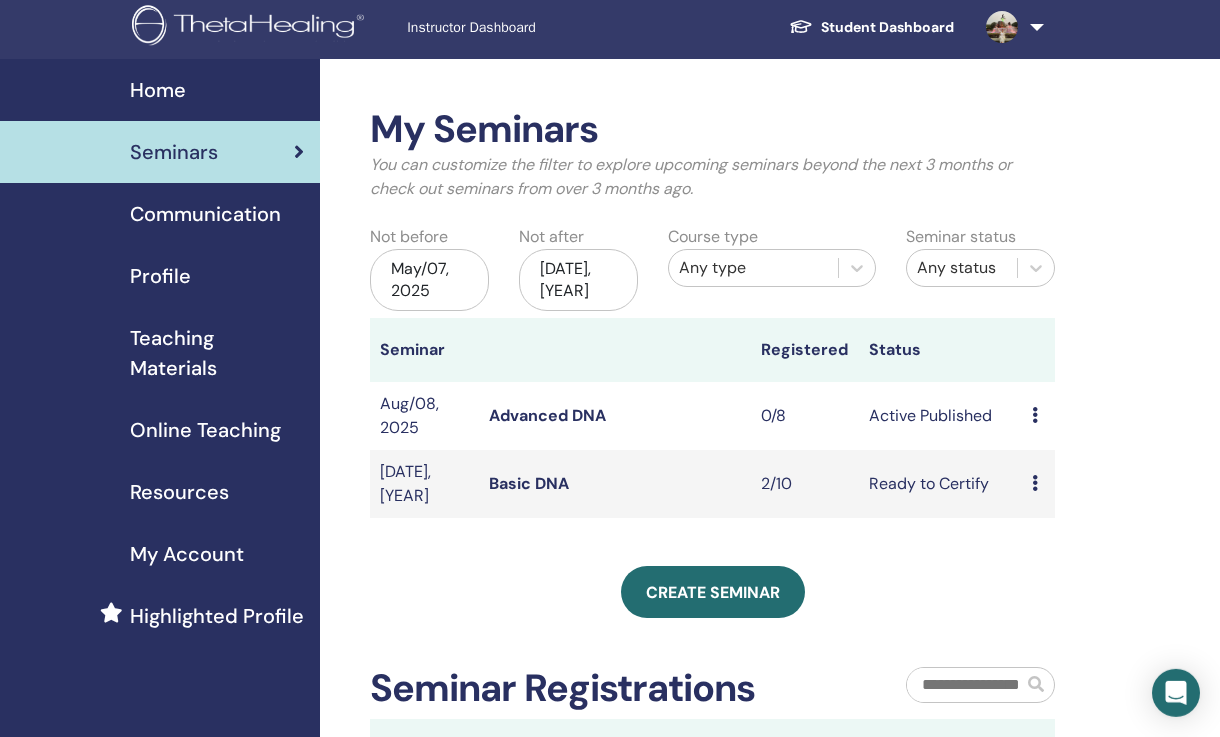 scroll, scrollTop: 5, scrollLeft: 0, axis: vertical 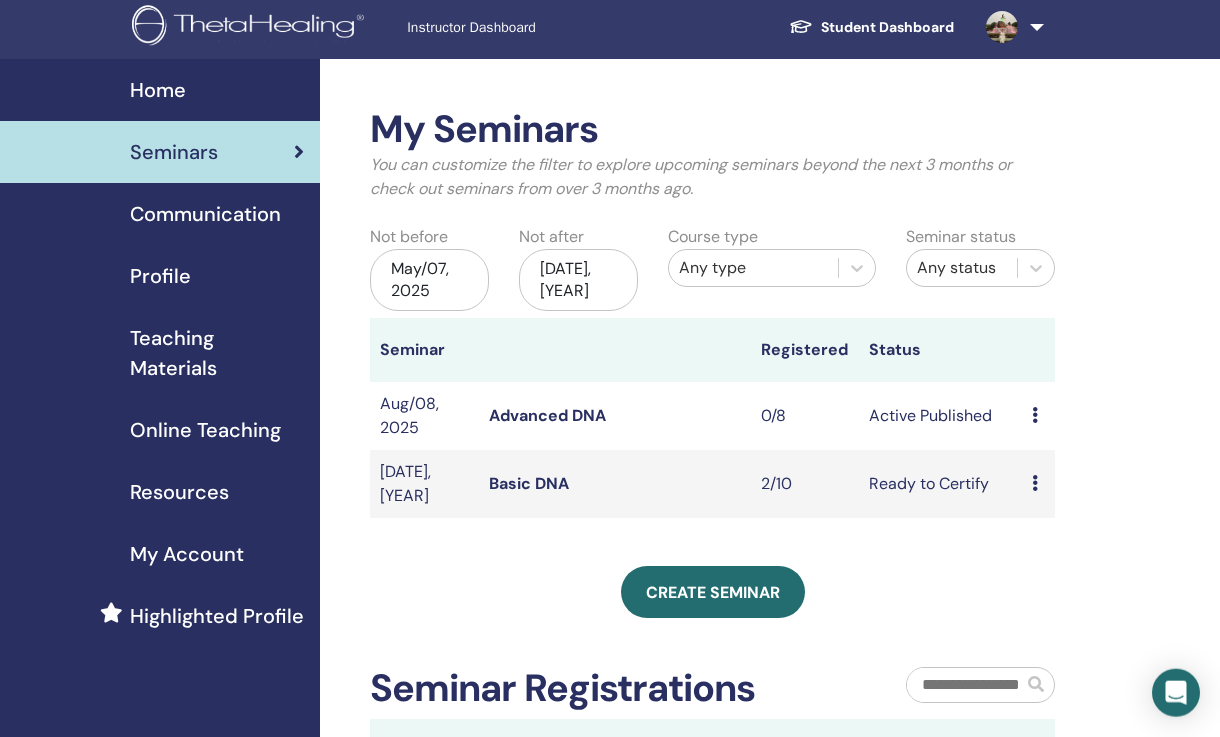 click on "Preview Edit Attendees Cancel" at bounding box center (1038, 416) 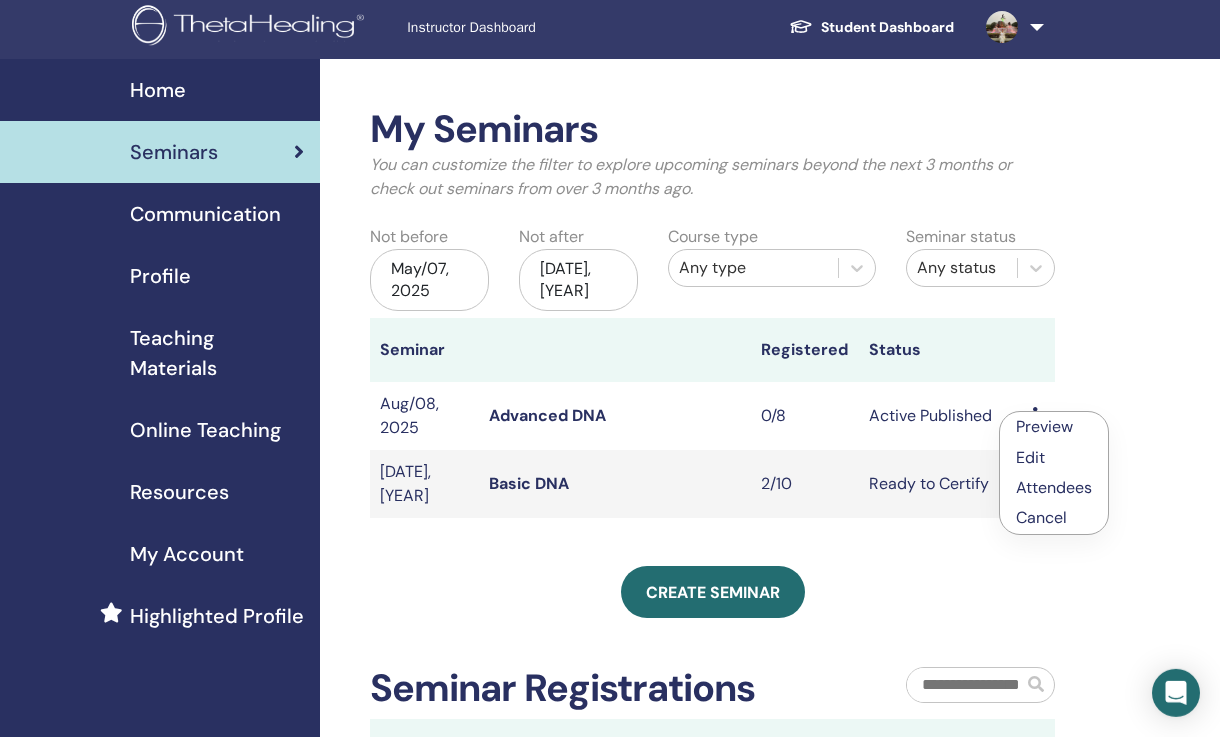 click at bounding box center (299, 152) 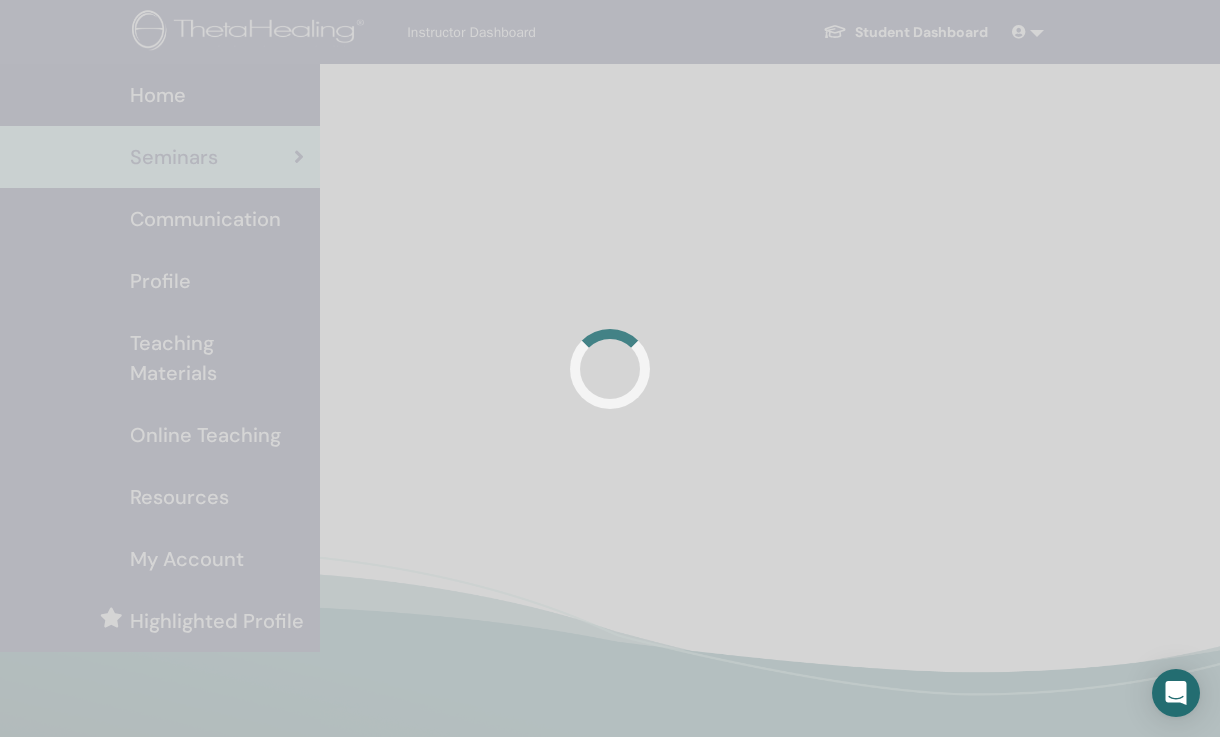 scroll, scrollTop: 4, scrollLeft: 0, axis: vertical 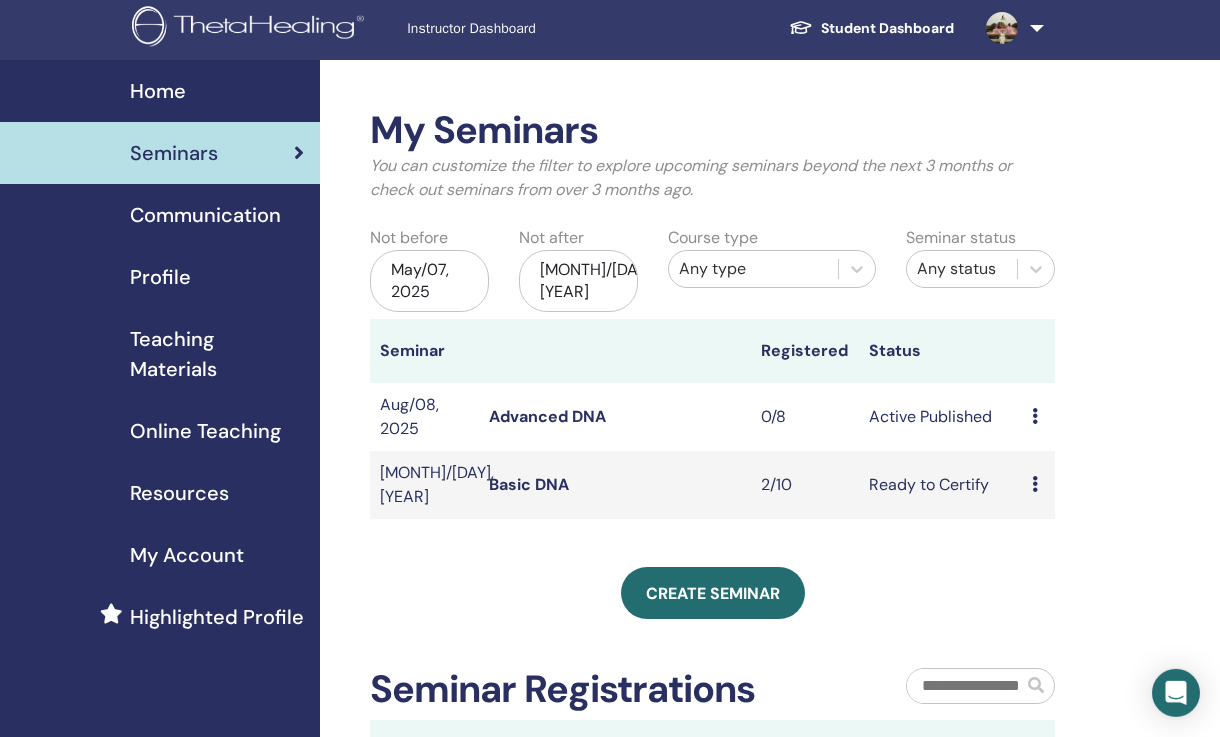 click on "Communication" at bounding box center (160, 215) 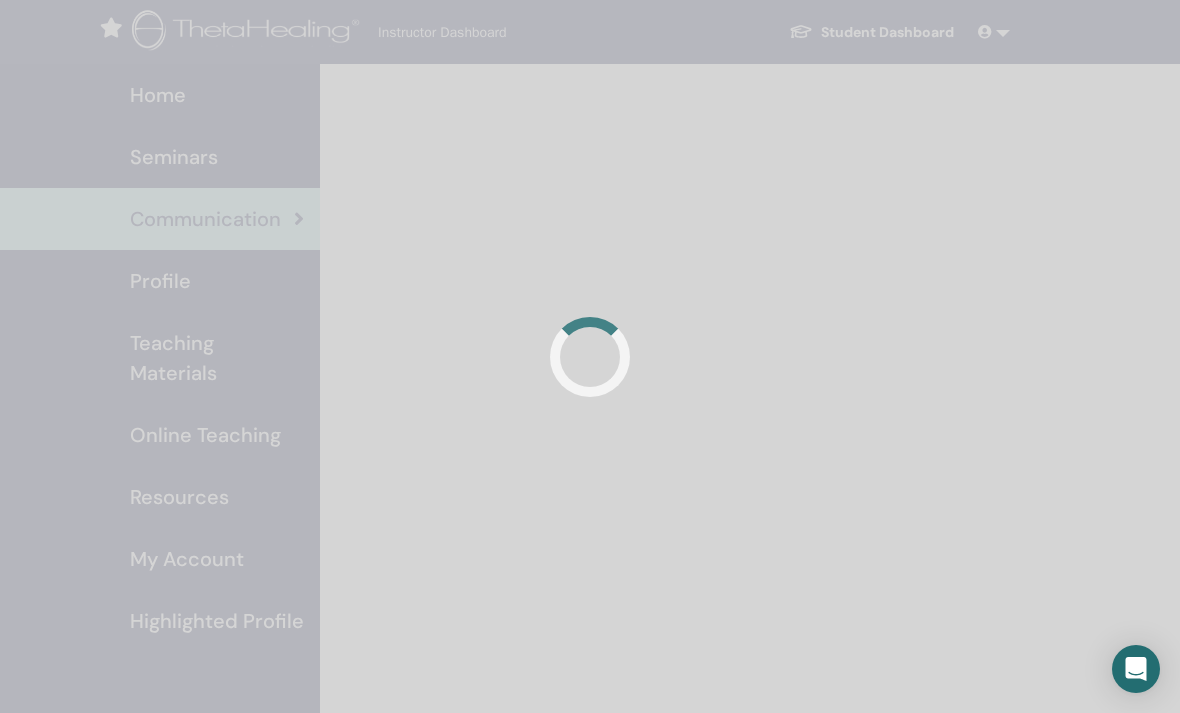 scroll, scrollTop: 0, scrollLeft: 0, axis: both 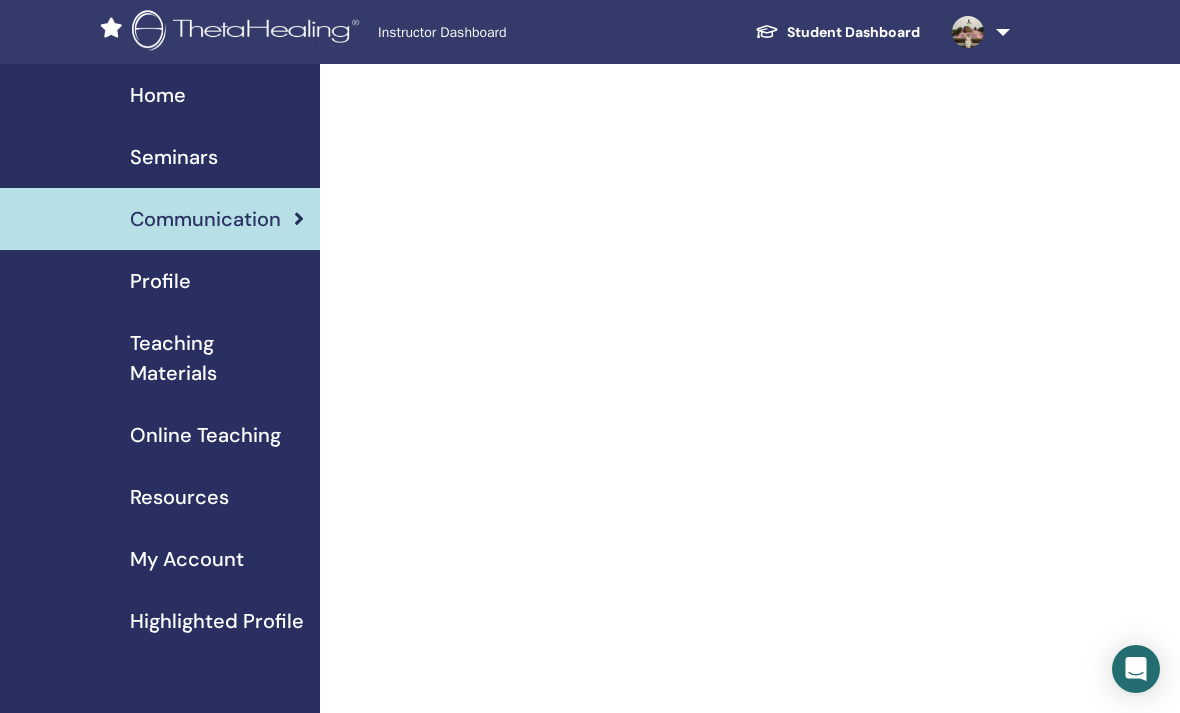 click on "Profile" at bounding box center (160, 281) 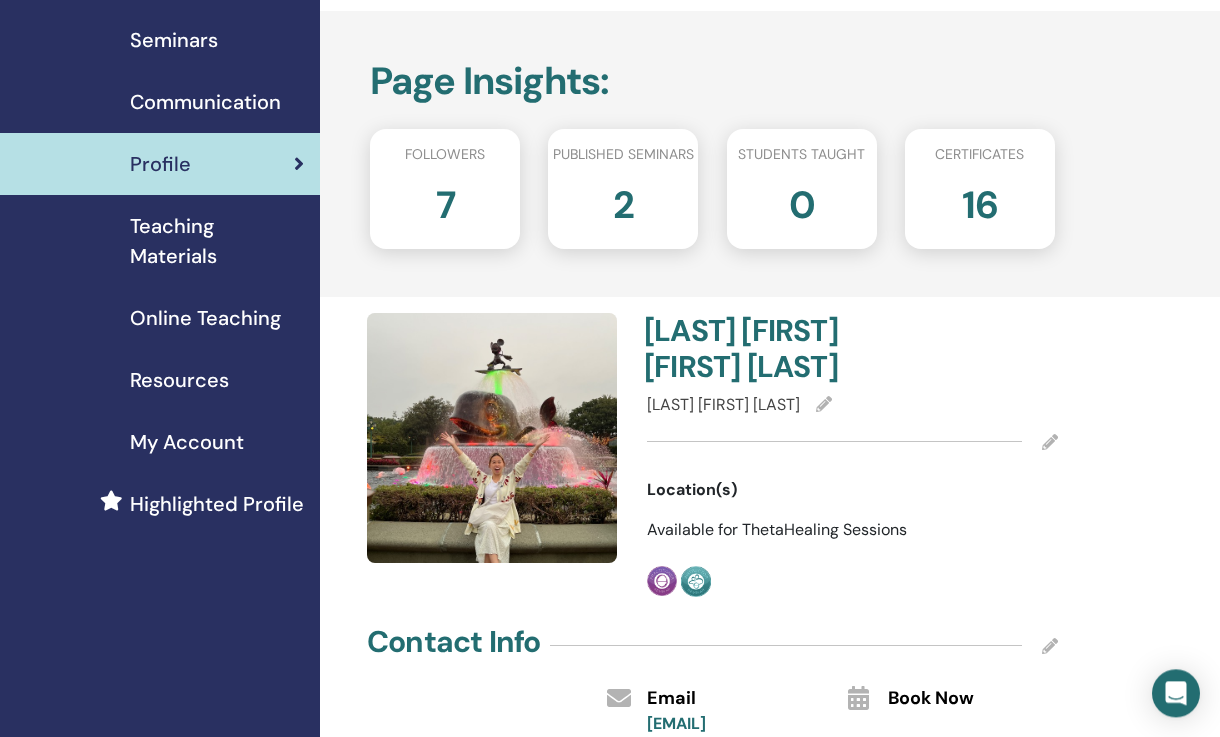 scroll, scrollTop: 0, scrollLeft: 0, axis: both 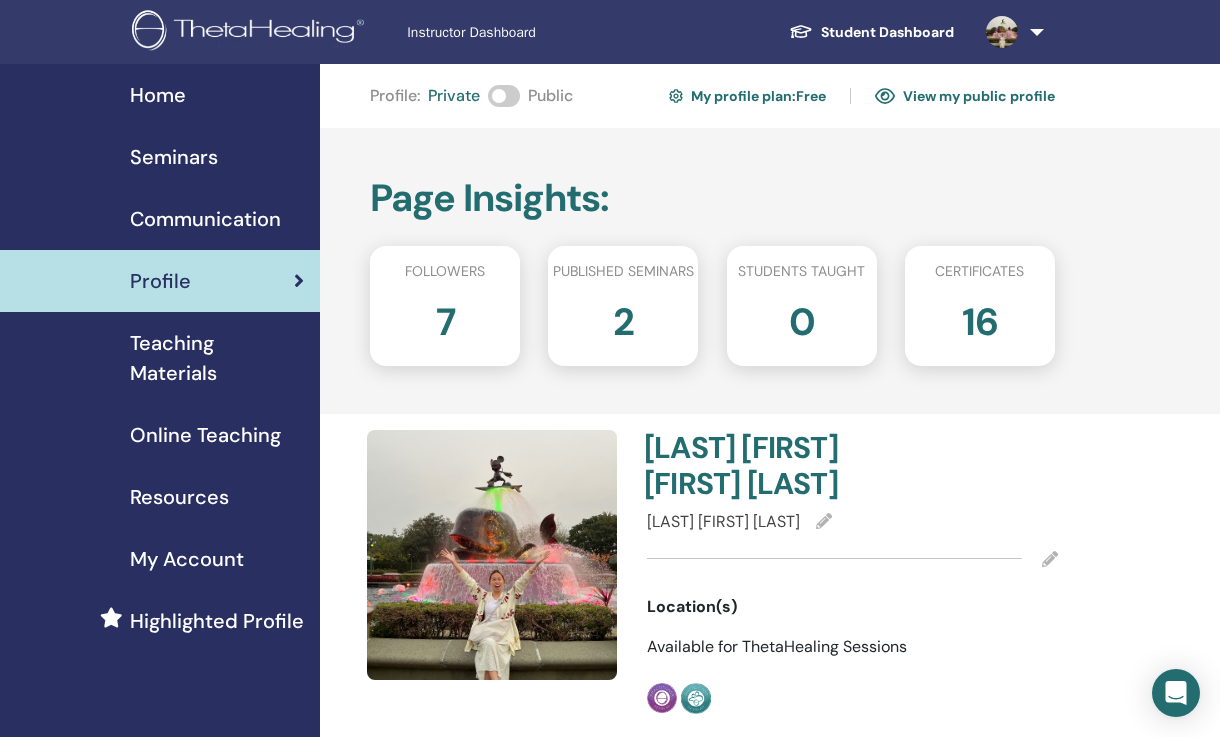 click on "Seminars" at bounding box center (160, 157) 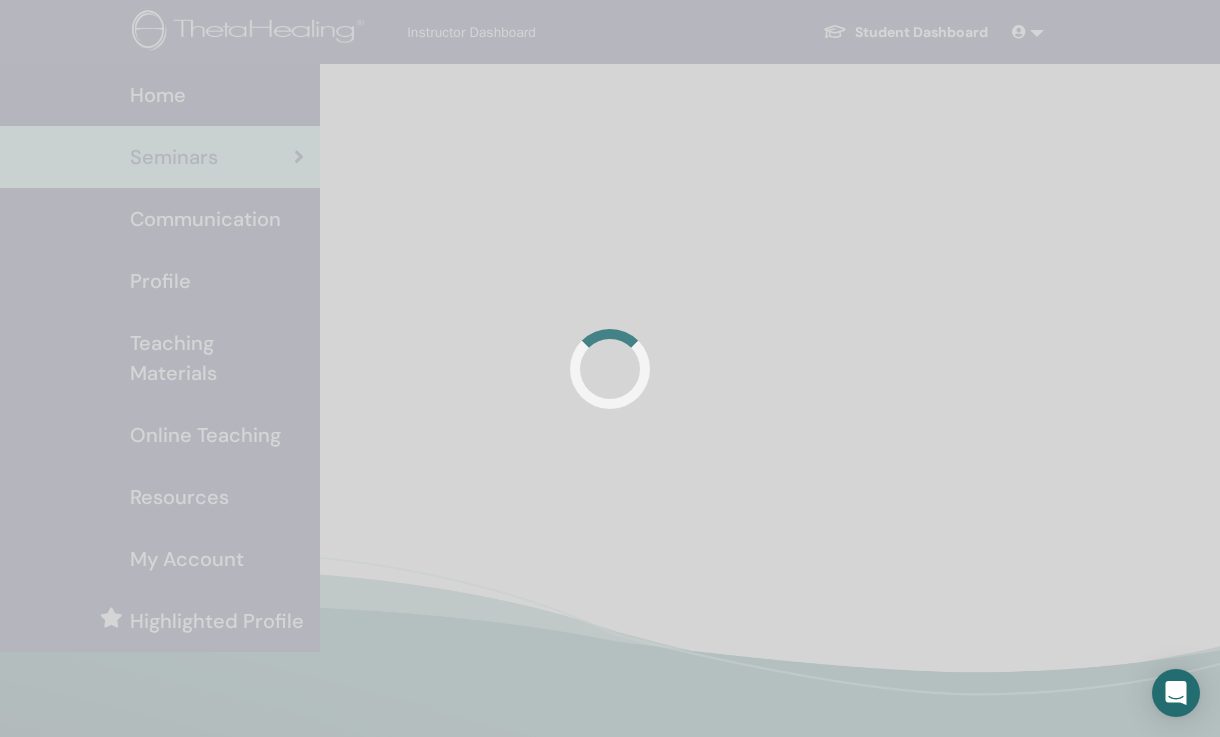 scroll, scrollTop: 0, scrollLeft: 0, axis: both 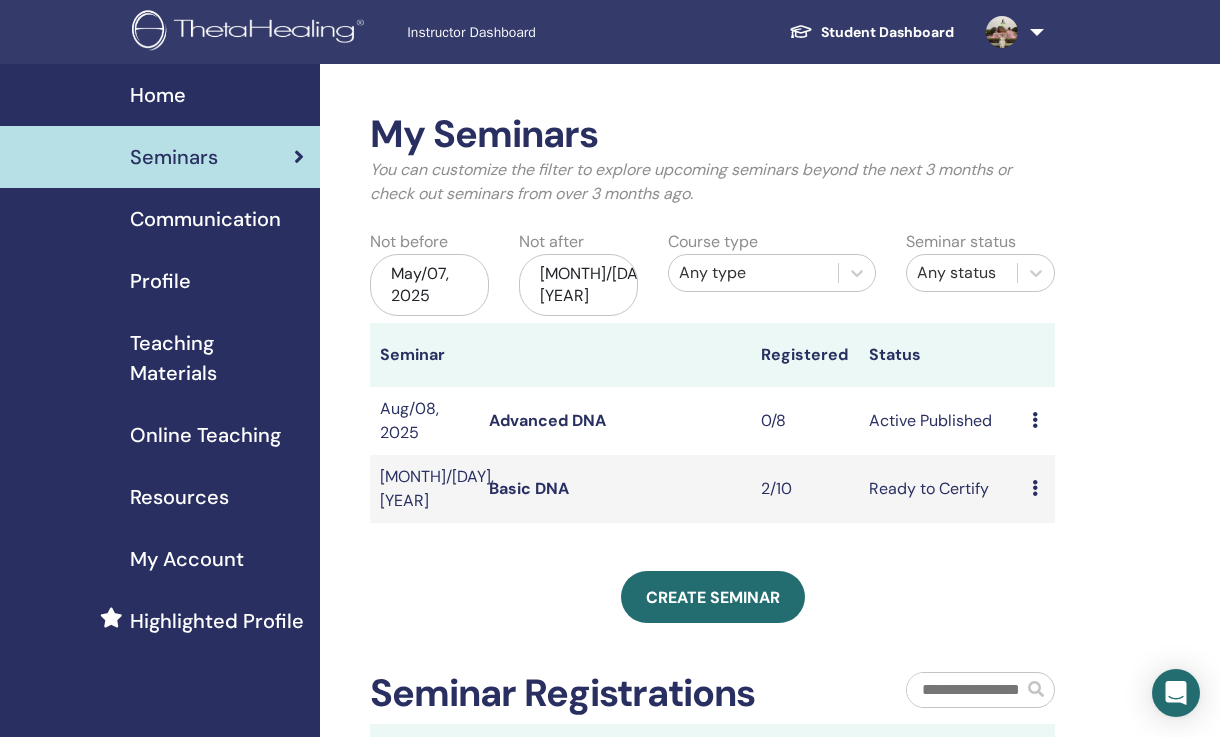click on "Advanced DNA" at bounding box center (547, 420) 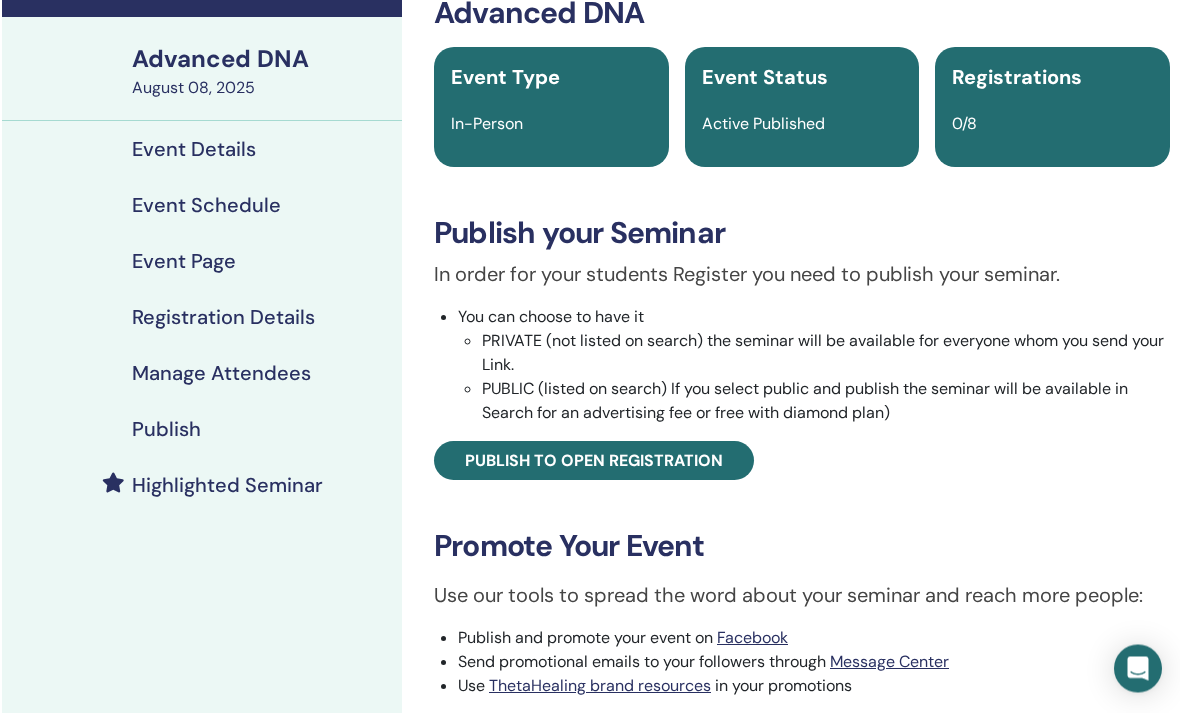 scroll, scrollTop: 118, scrollLeft: 0, axis: vertical 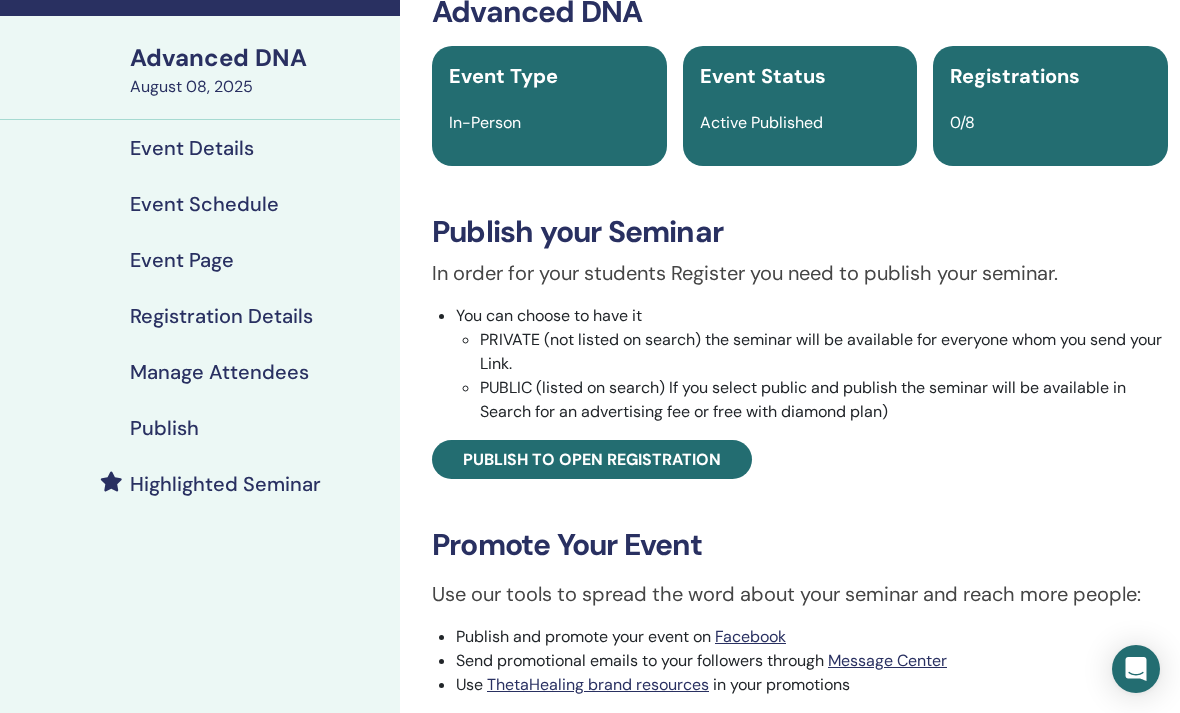 click on "Publish to open registration" at bounding box center [592, 459] 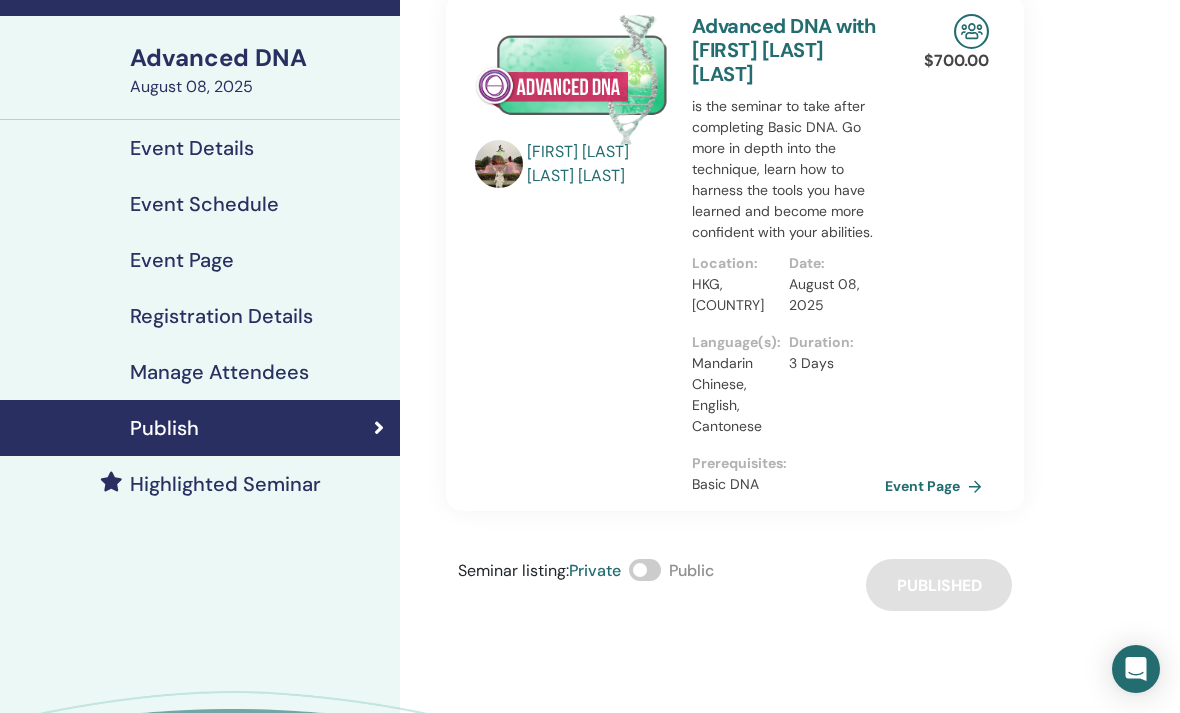 click at bounding box center [645, 570] 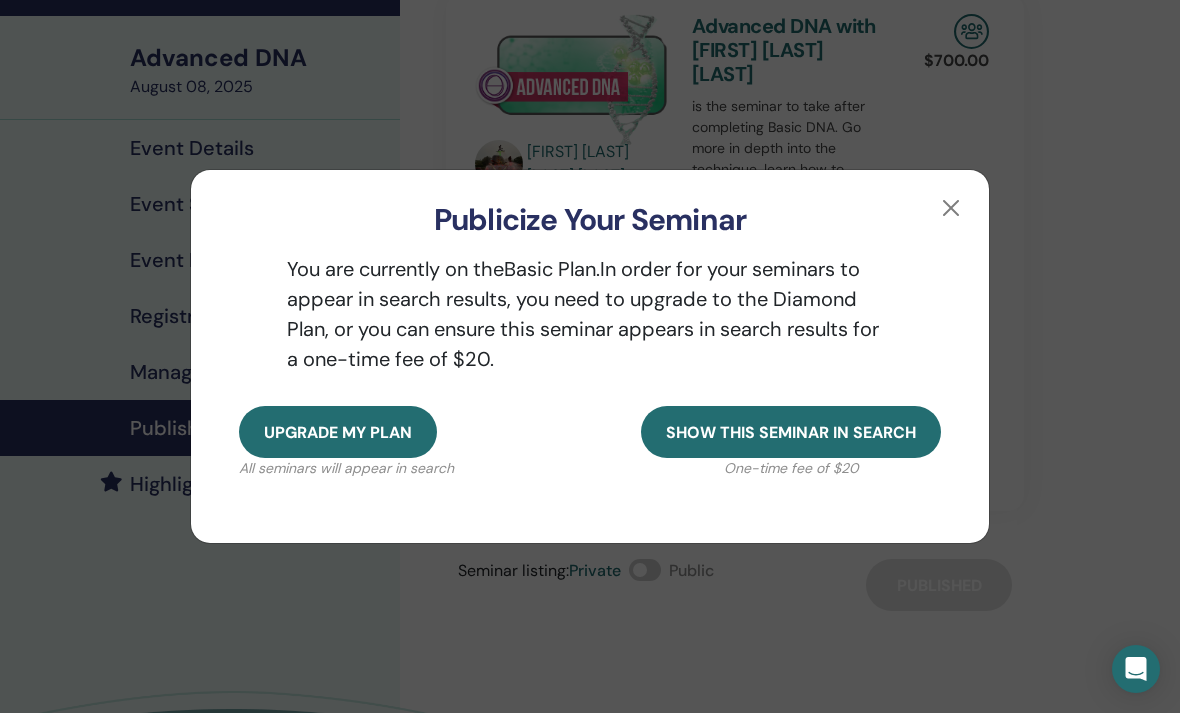 click at bounding box center (951, 208) 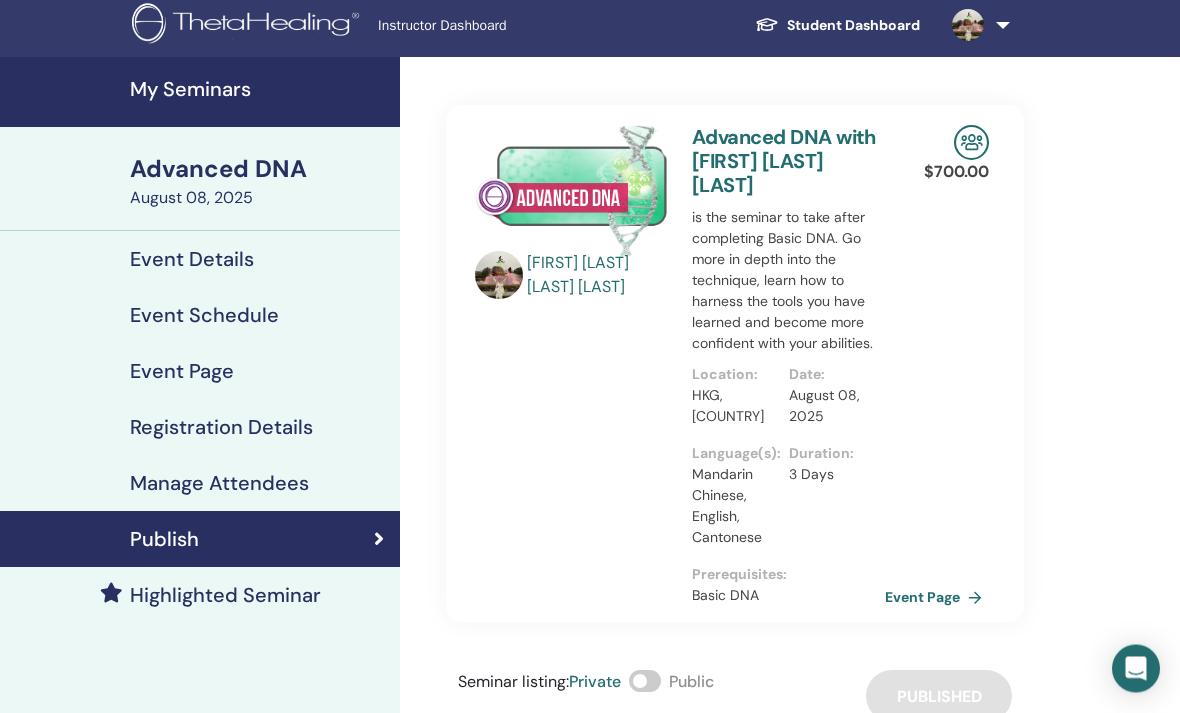 scroll, scrollTop: 7, scrollLeft: 0, axis: vertical 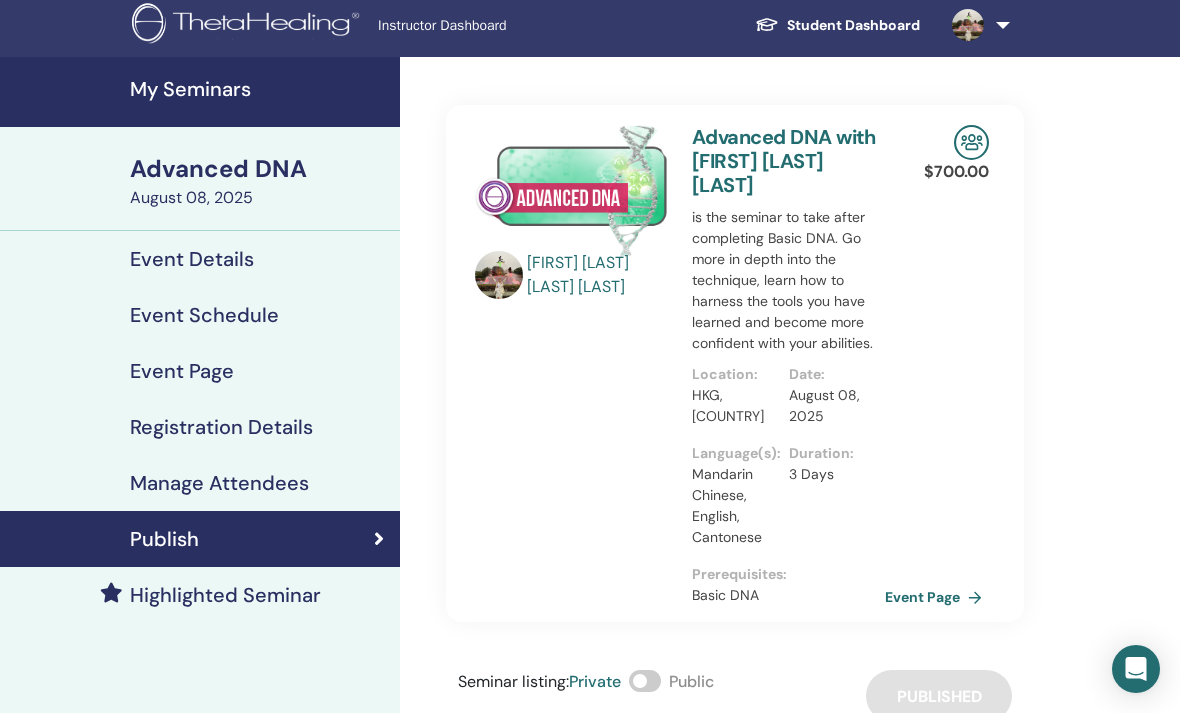 click on "Event Page" at bounding box center [937, 597] 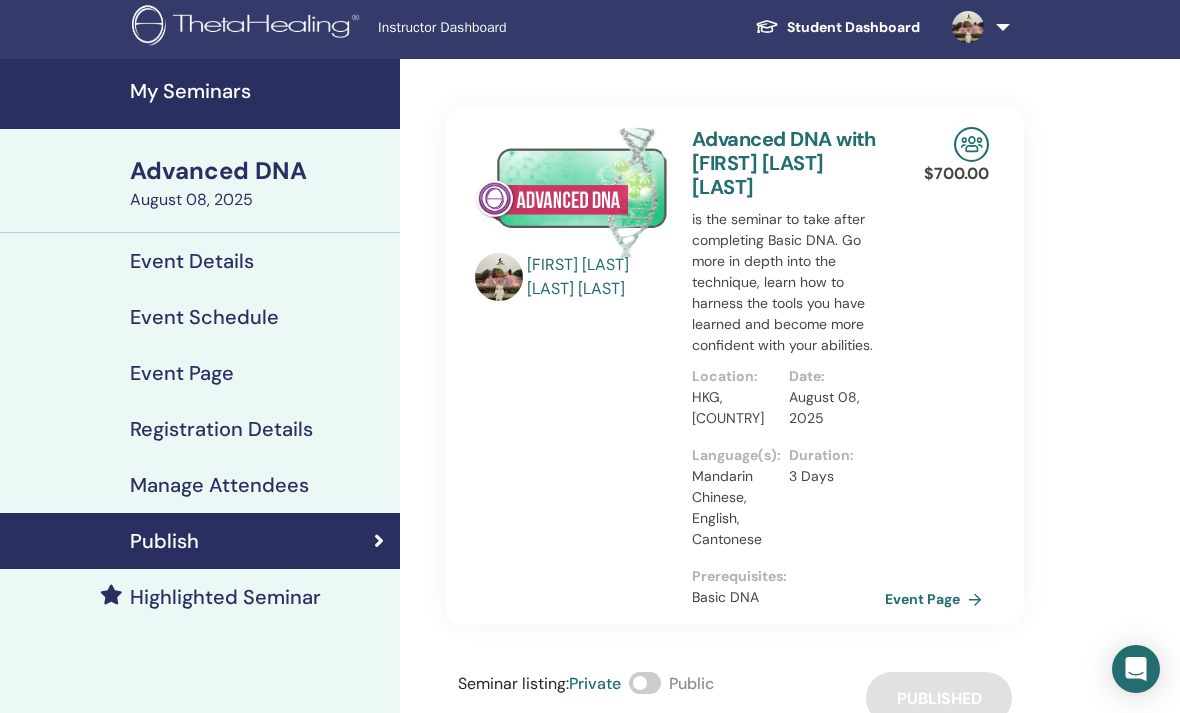 scroll, scrollTop: 5, scrollLeft: 0, axis: vertical 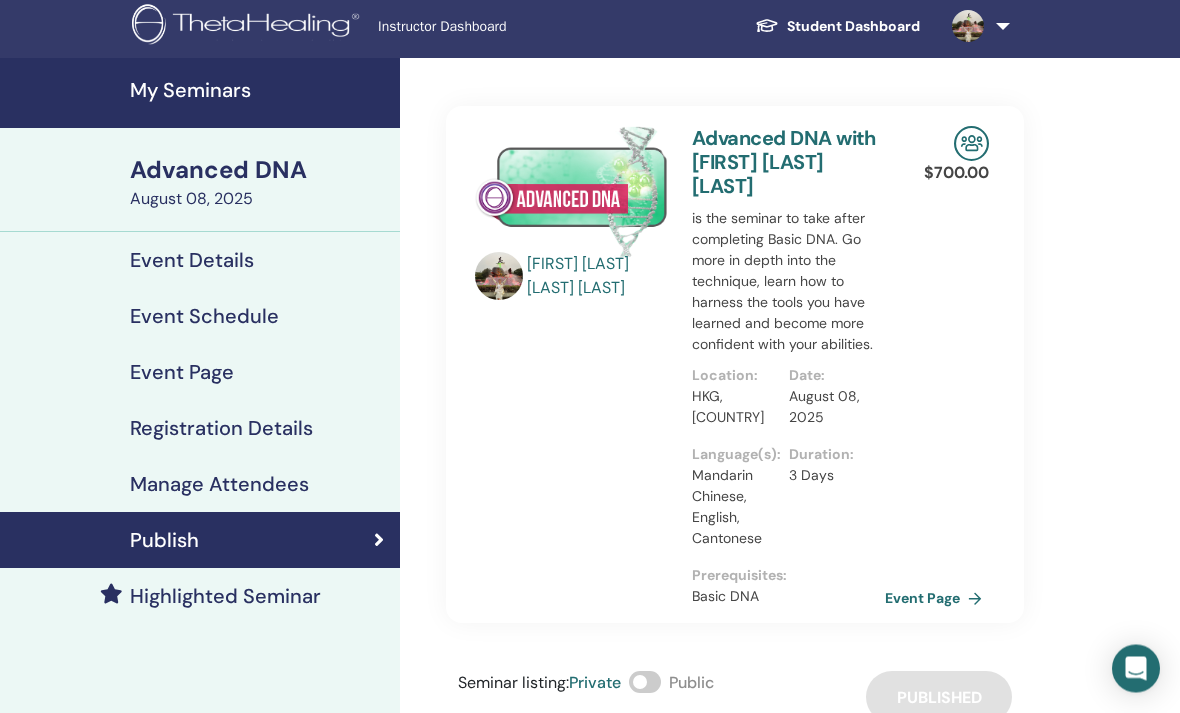 click on "Event Details" at bounding box center [200, 261] 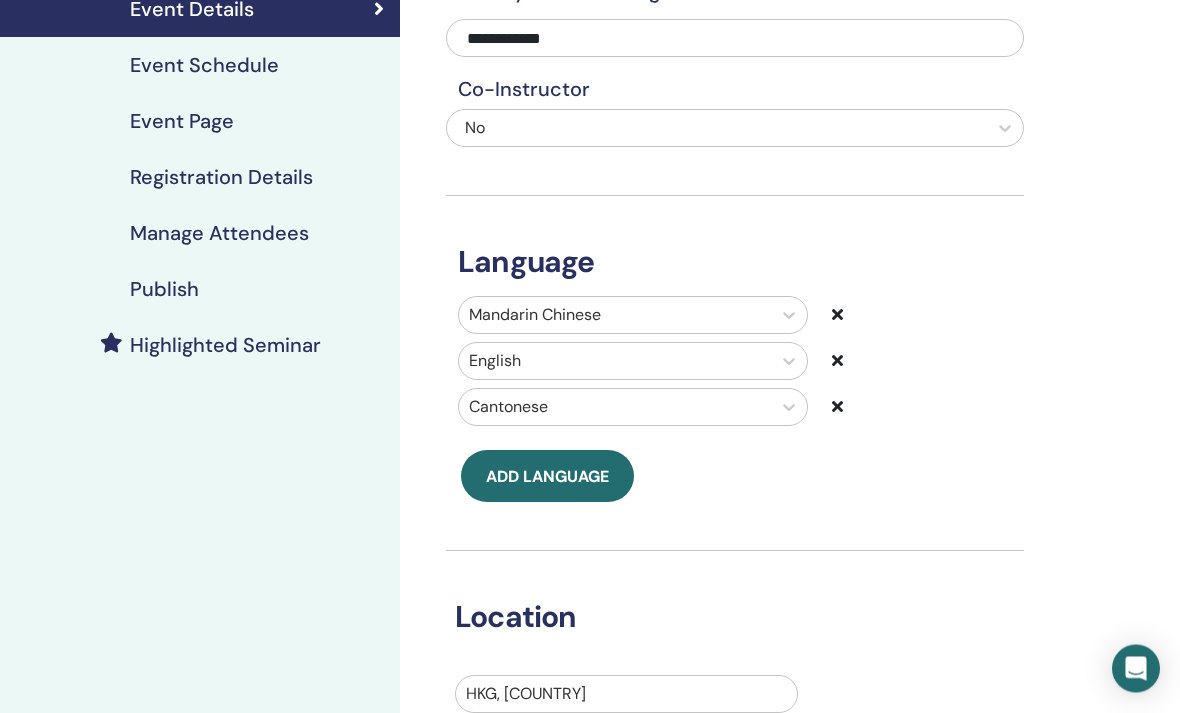 scroll, scrollTop: 236, scrollLeft: 0, axis: vertical 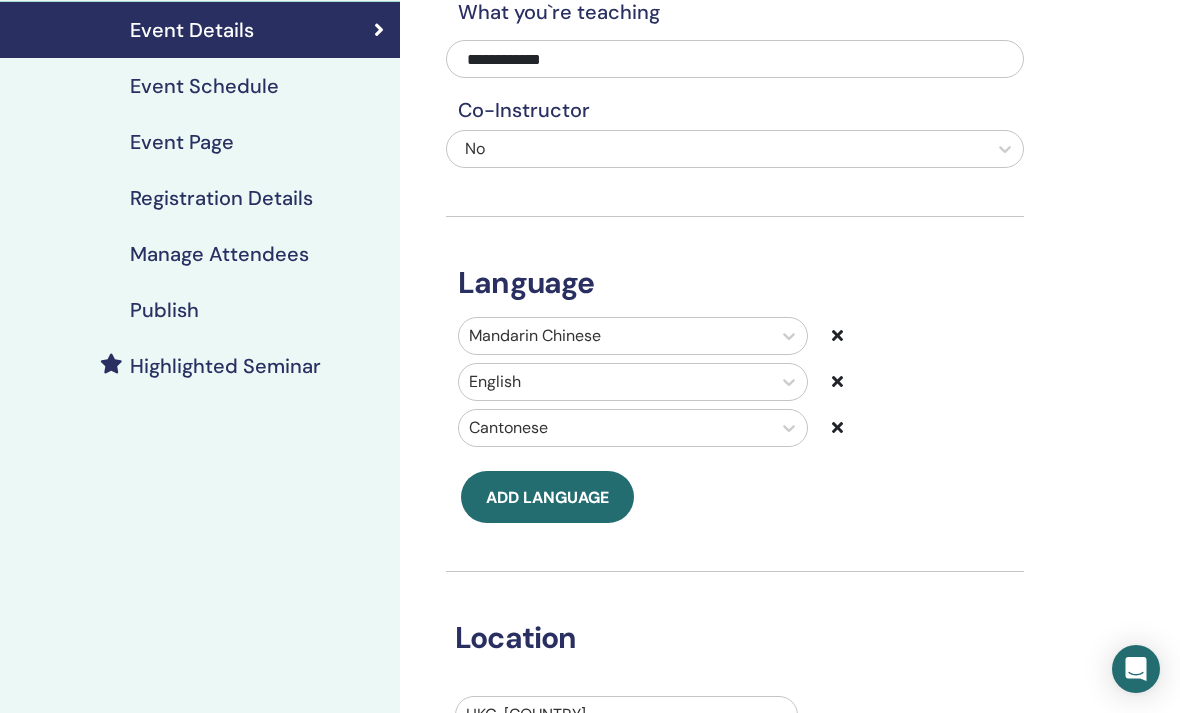 click on "Event Schedule" at bounding box center (200, 86) 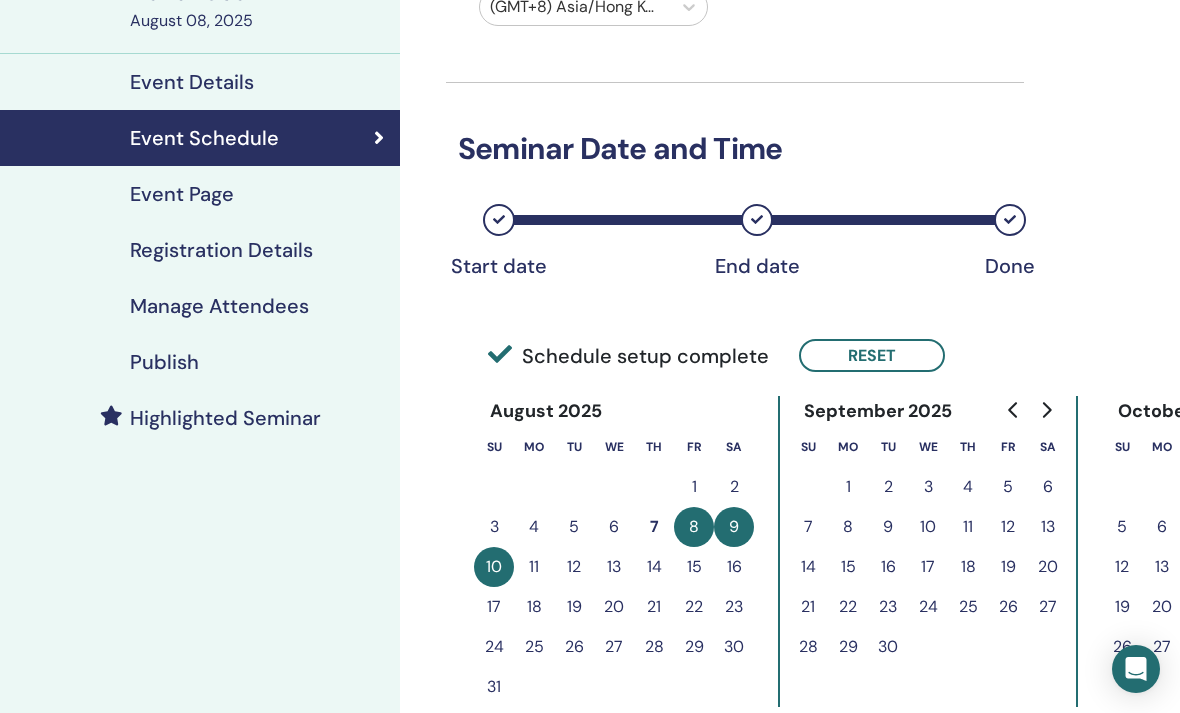 scroll, scrollTop: 183, scrollLeft: 0, axis: vertical 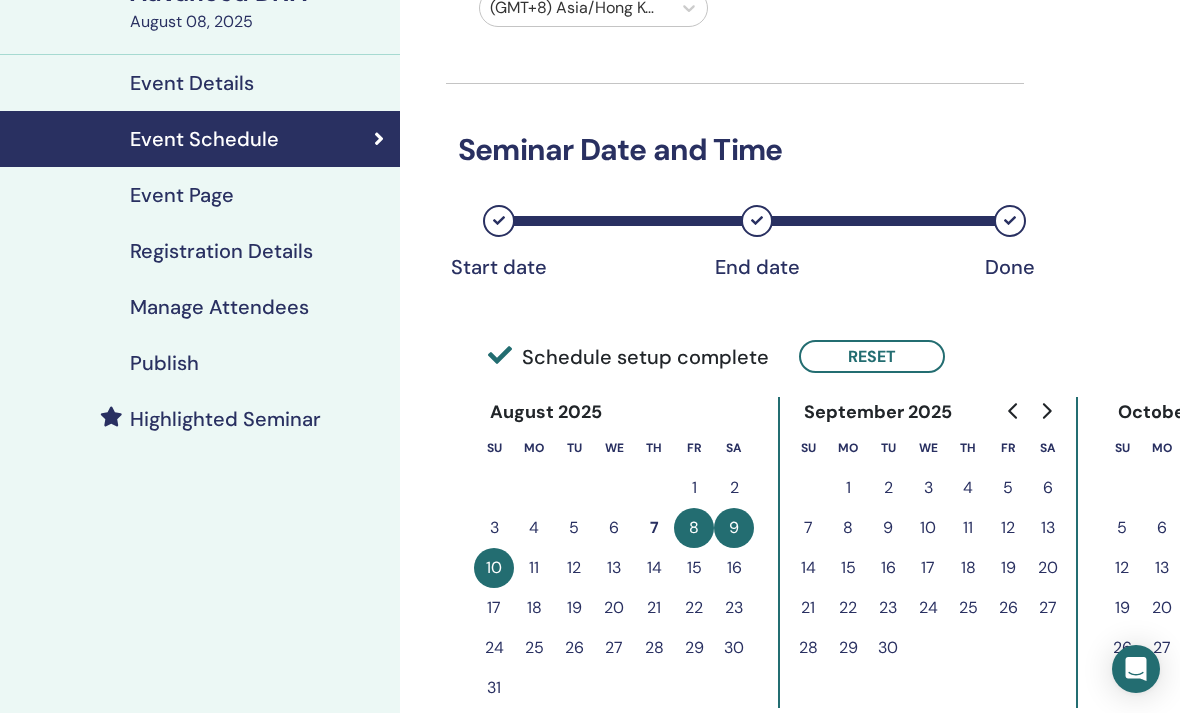 click on "Event Page" at bounding box center (200, 195) 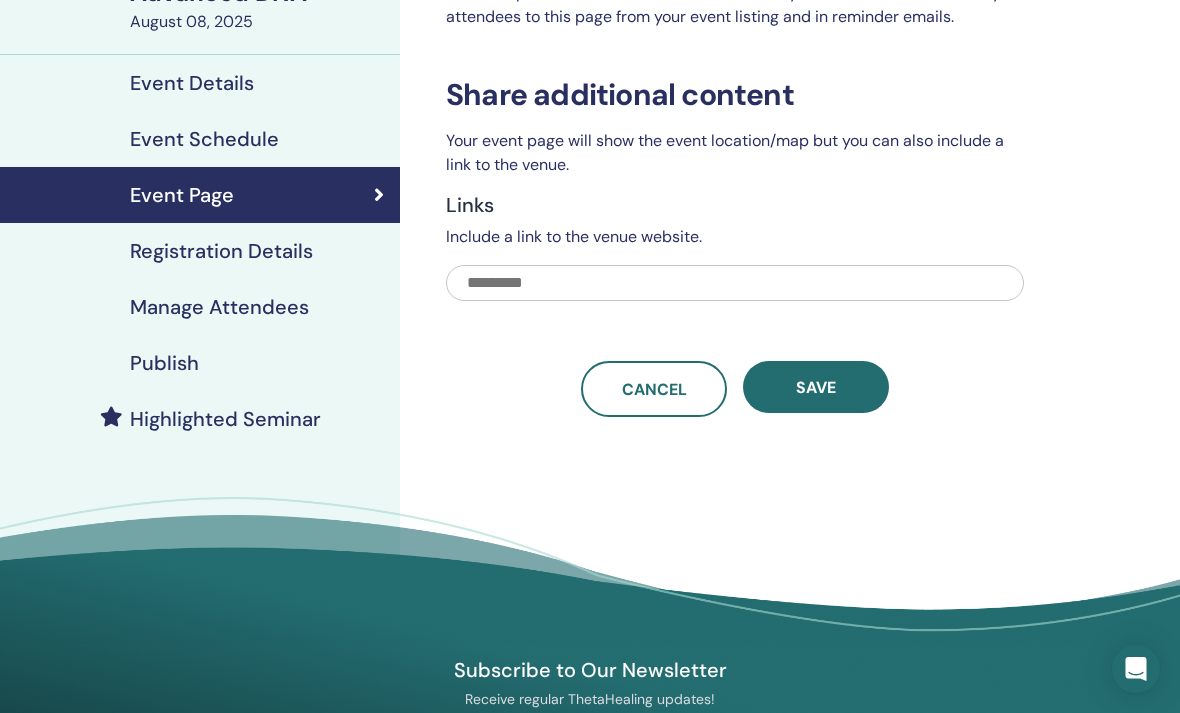 click on "Event Page" at bounding box center (200, 195) 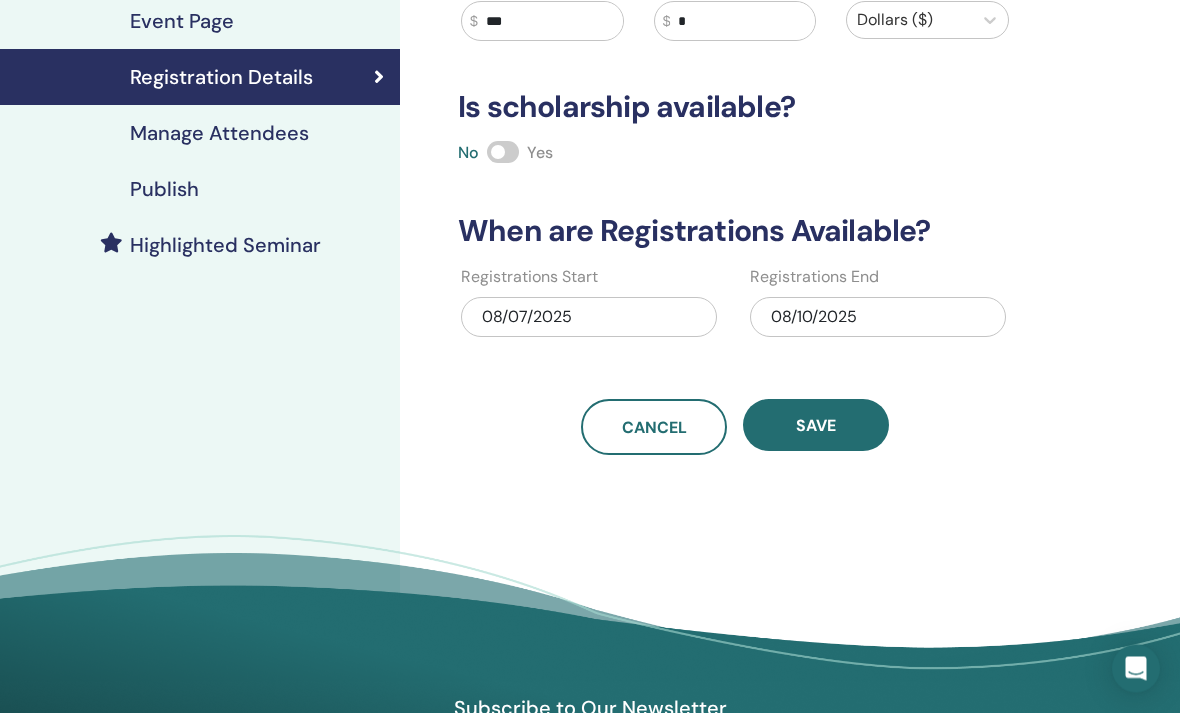 scroll, scrollTop: 352, scrollLeft: 0, axis: vertical 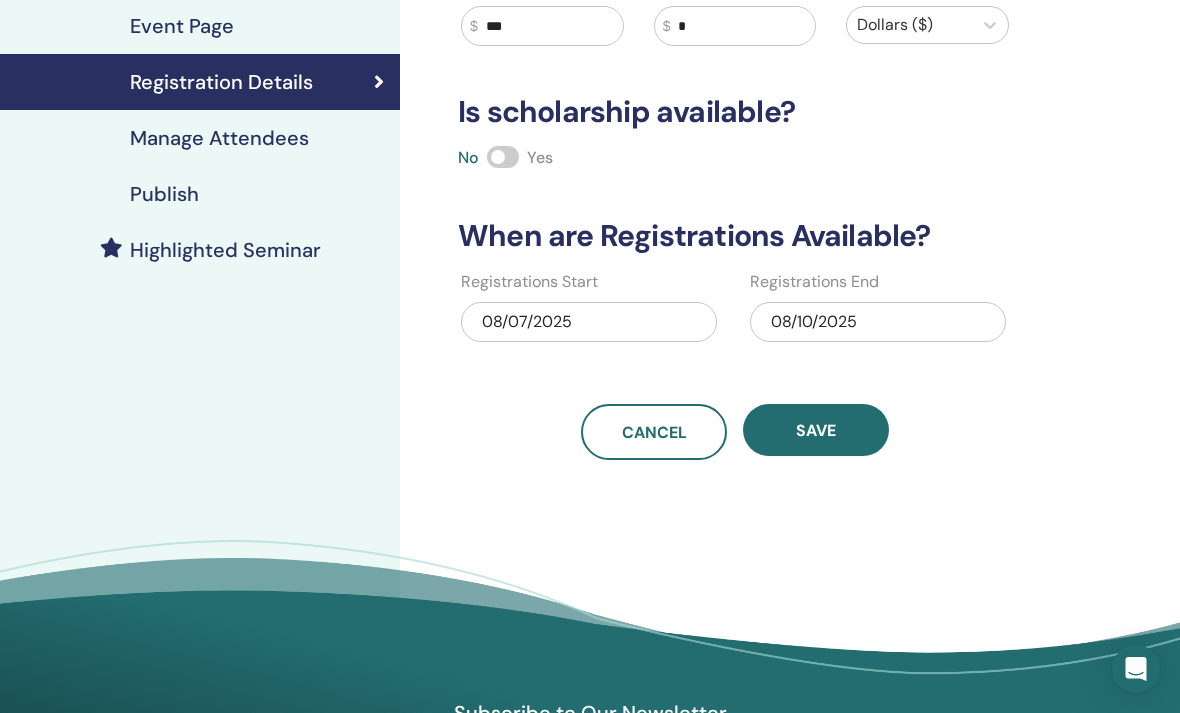 click on "08/07/2025" at bounding box center (589, 322) 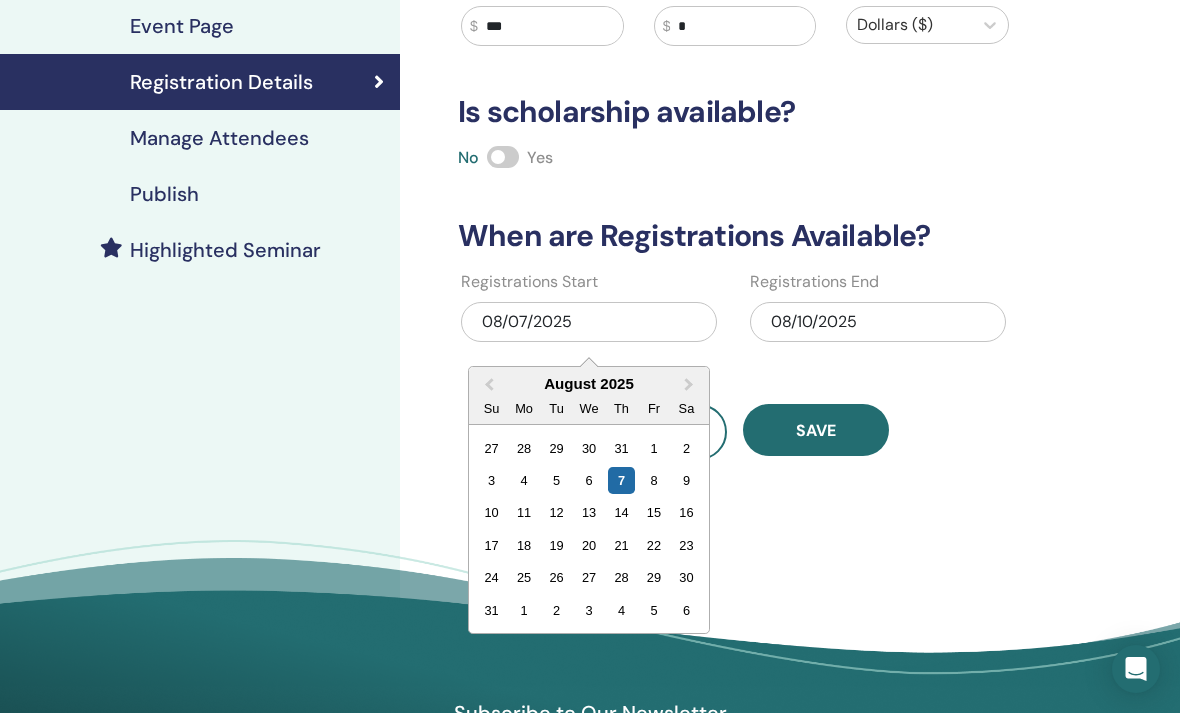 click on "6" at bounding box center [588, 480] 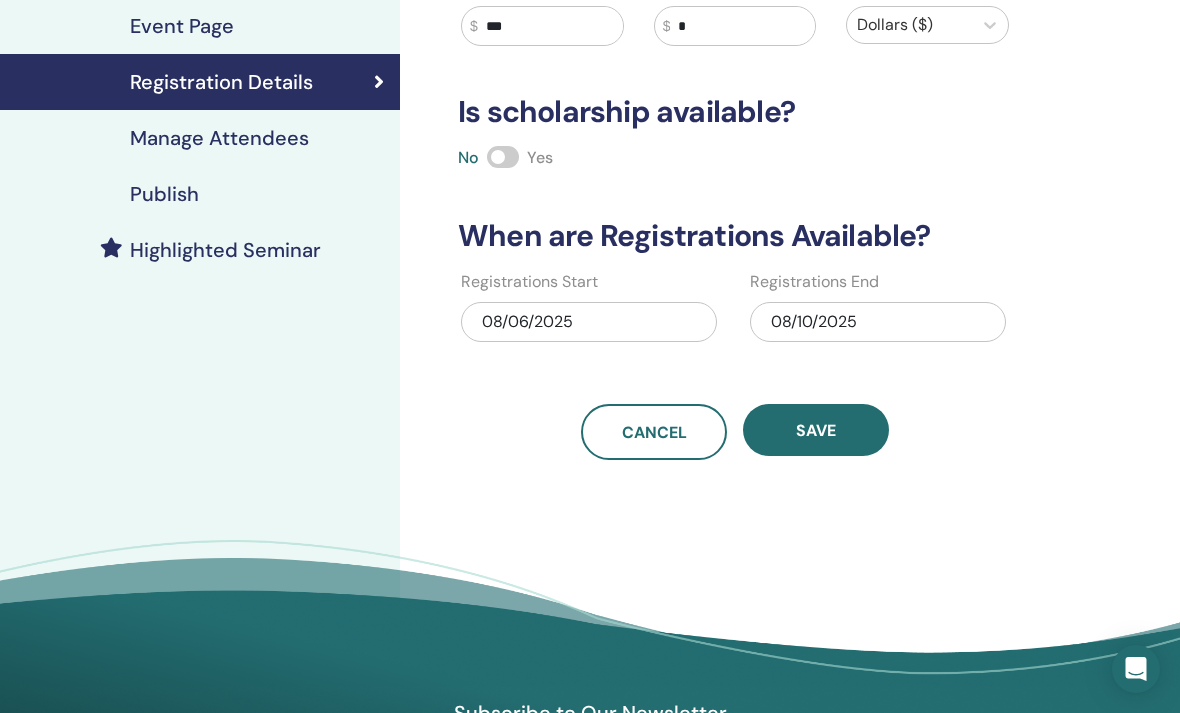 click on "Save" at bounding box center [816, 430] 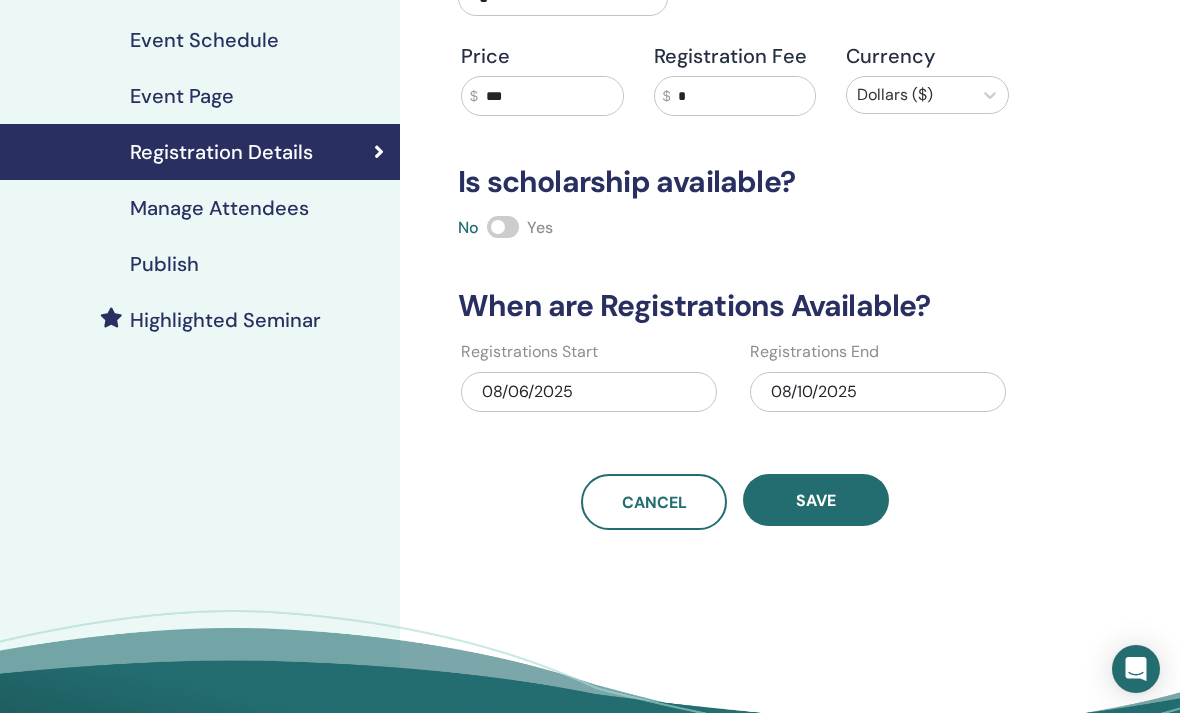 scroll, scrollTop: 137, scrollLeft: 0, axis: vertical 